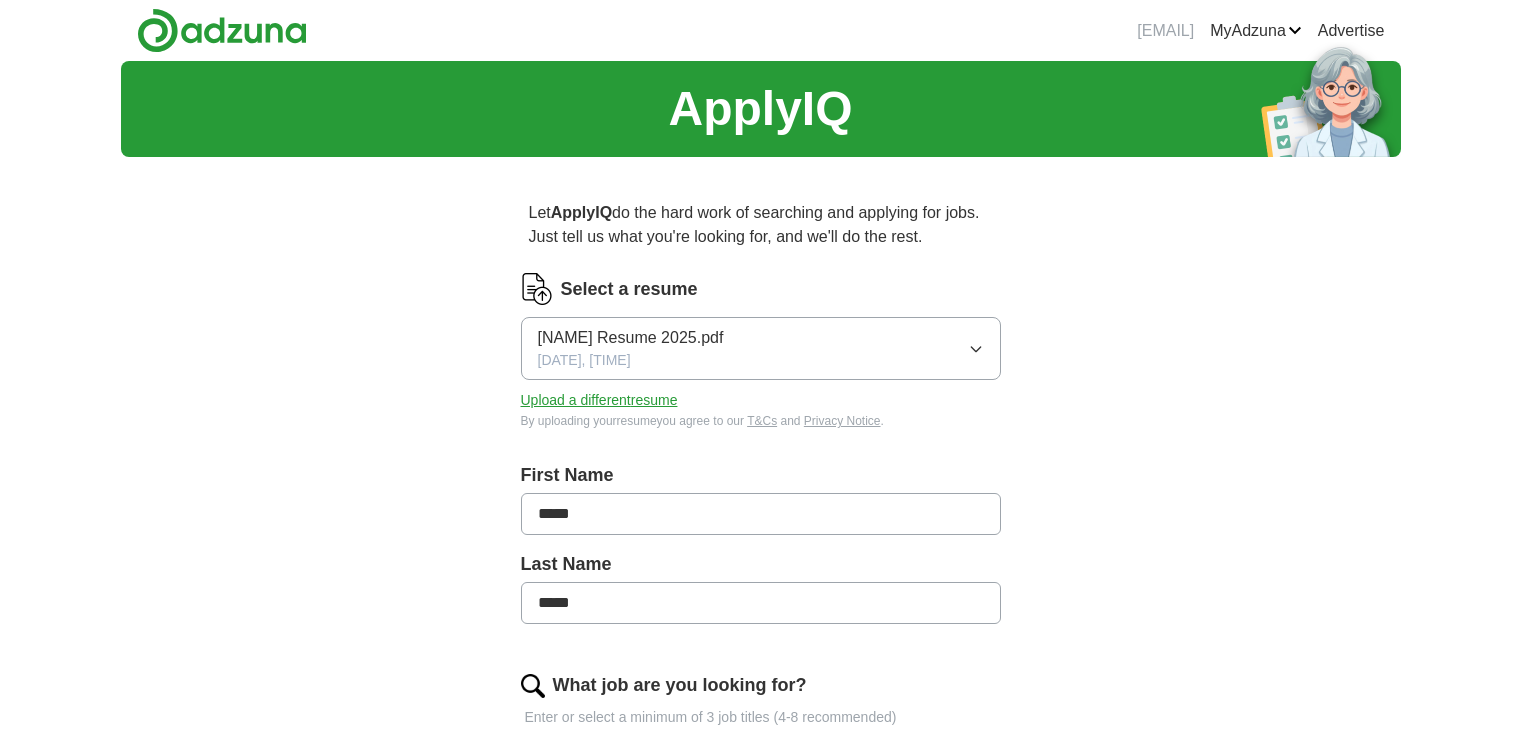 scroll, scrollTop: 0, scrollLeft: 0, axis: both 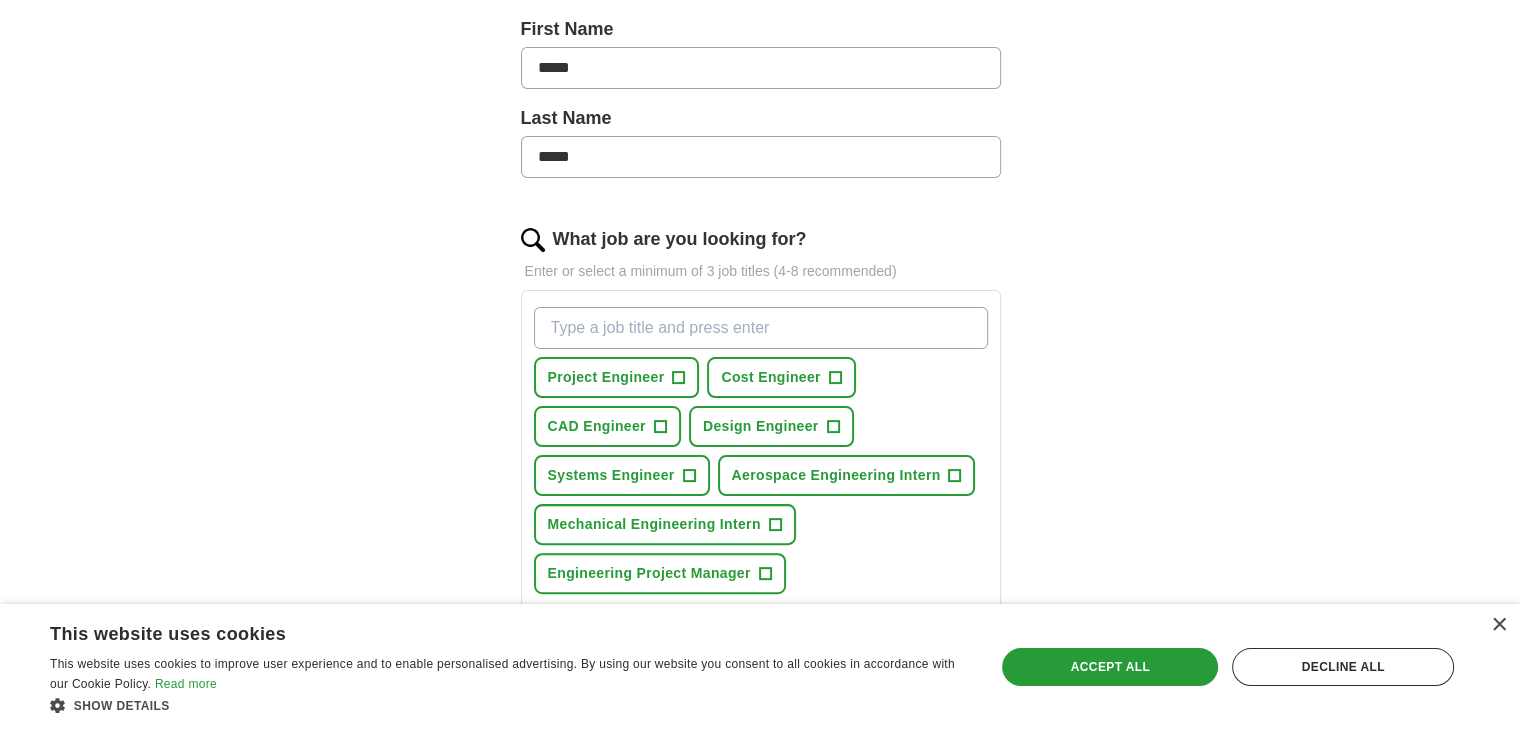 click on "×" at bounding box center (1493, 626) 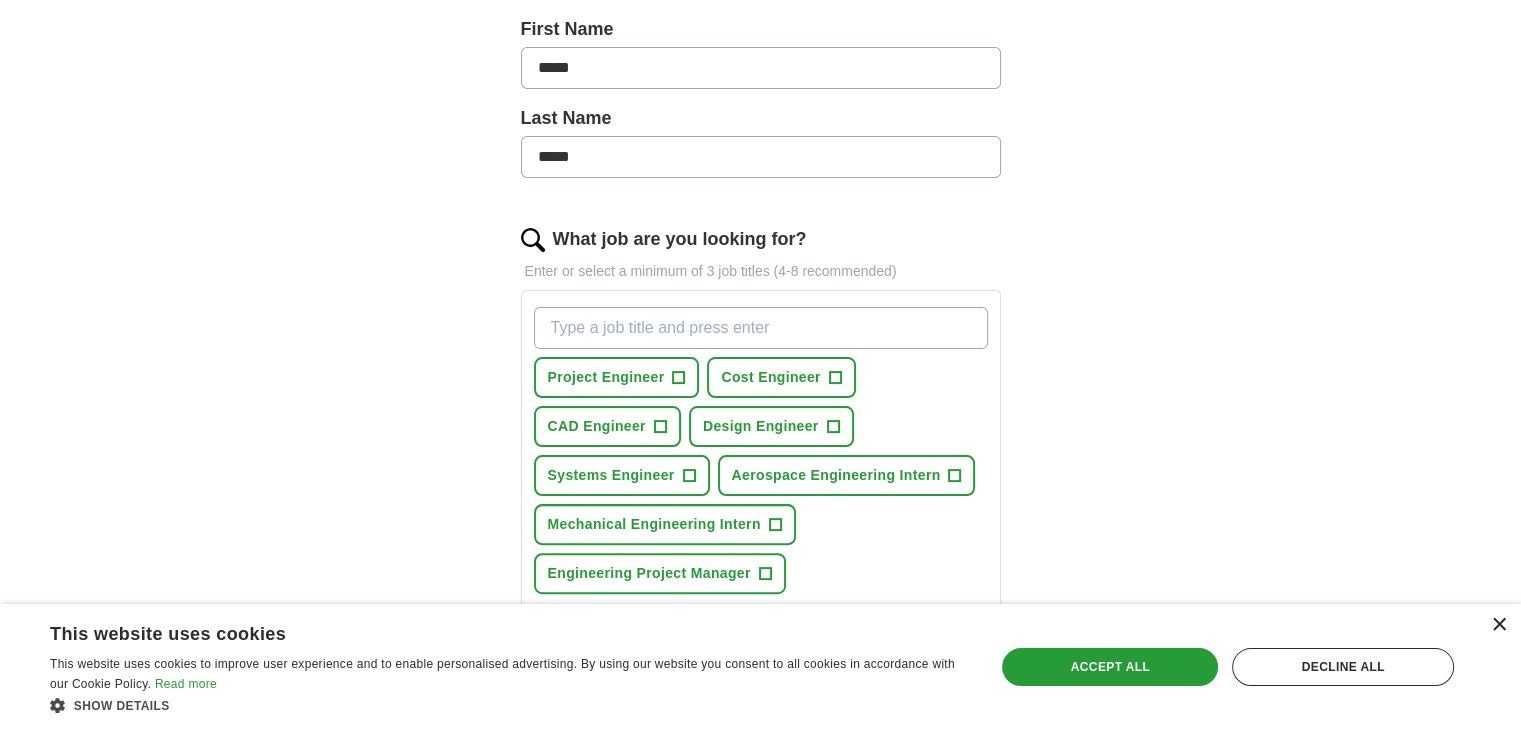 click on "×" at bounding box center [1498, 625] 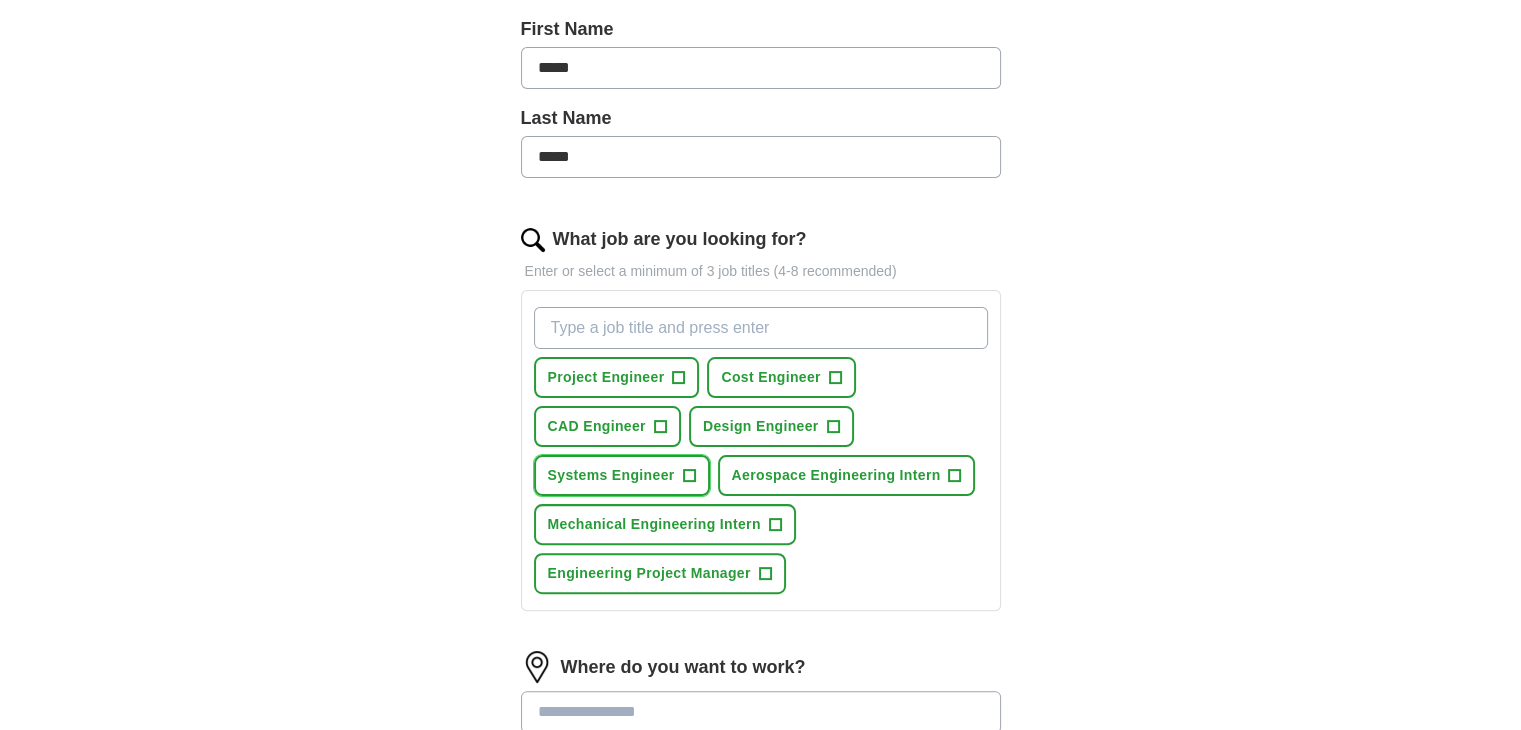 click on "Systems Engineer" at bounding box center [611, 475] 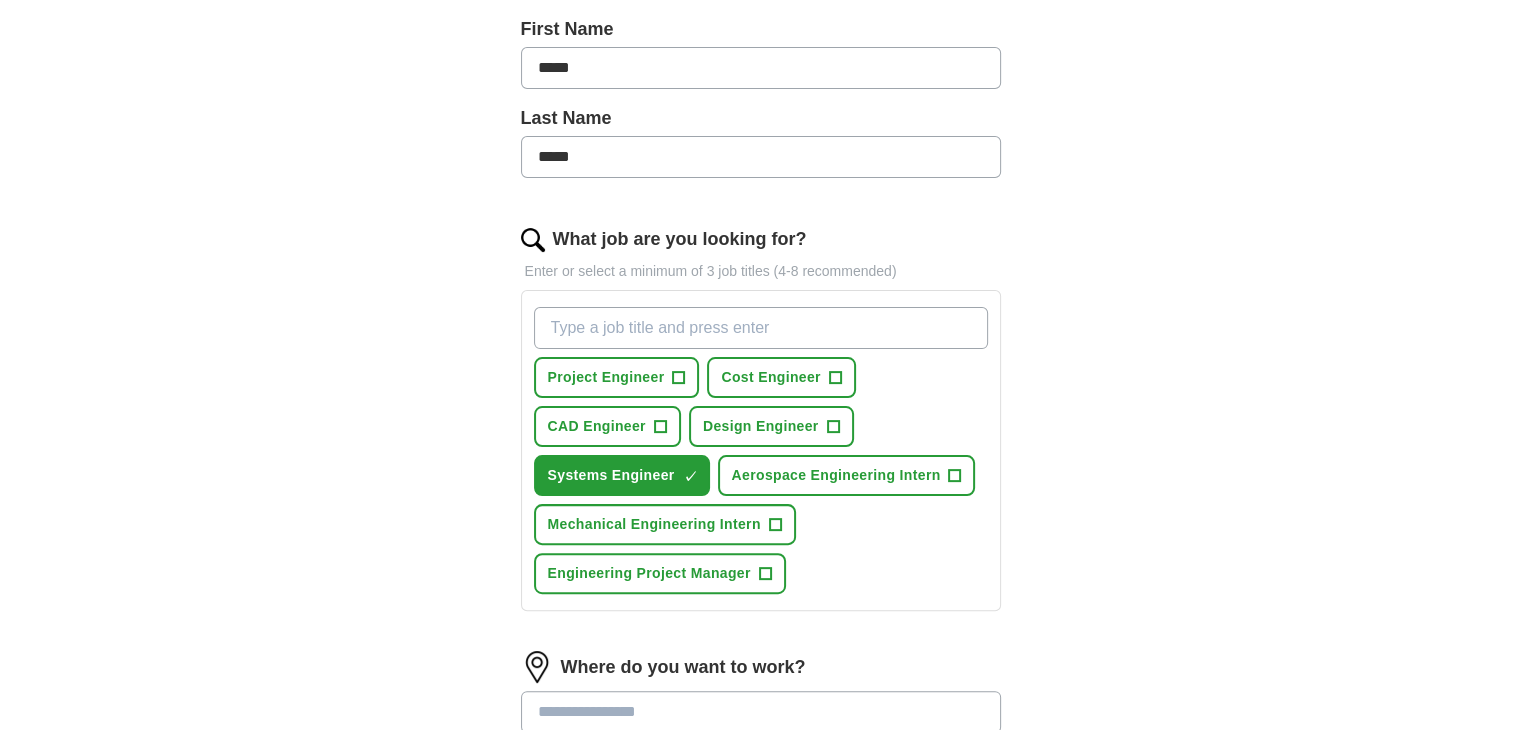 click on "What job are you looking for?" at bounding box center [761, 328] 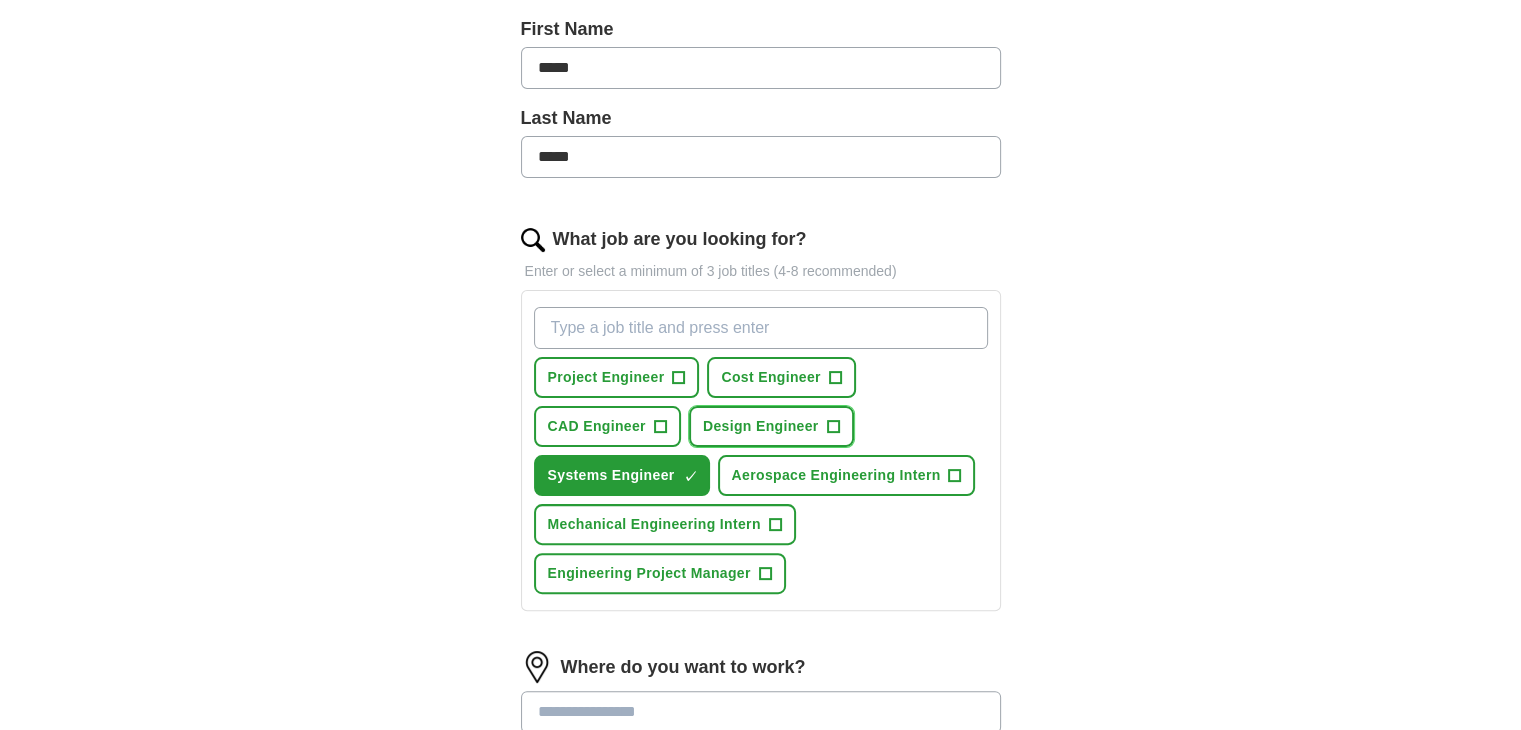click on "Design Engineer +" at bounding box center (771, 426) 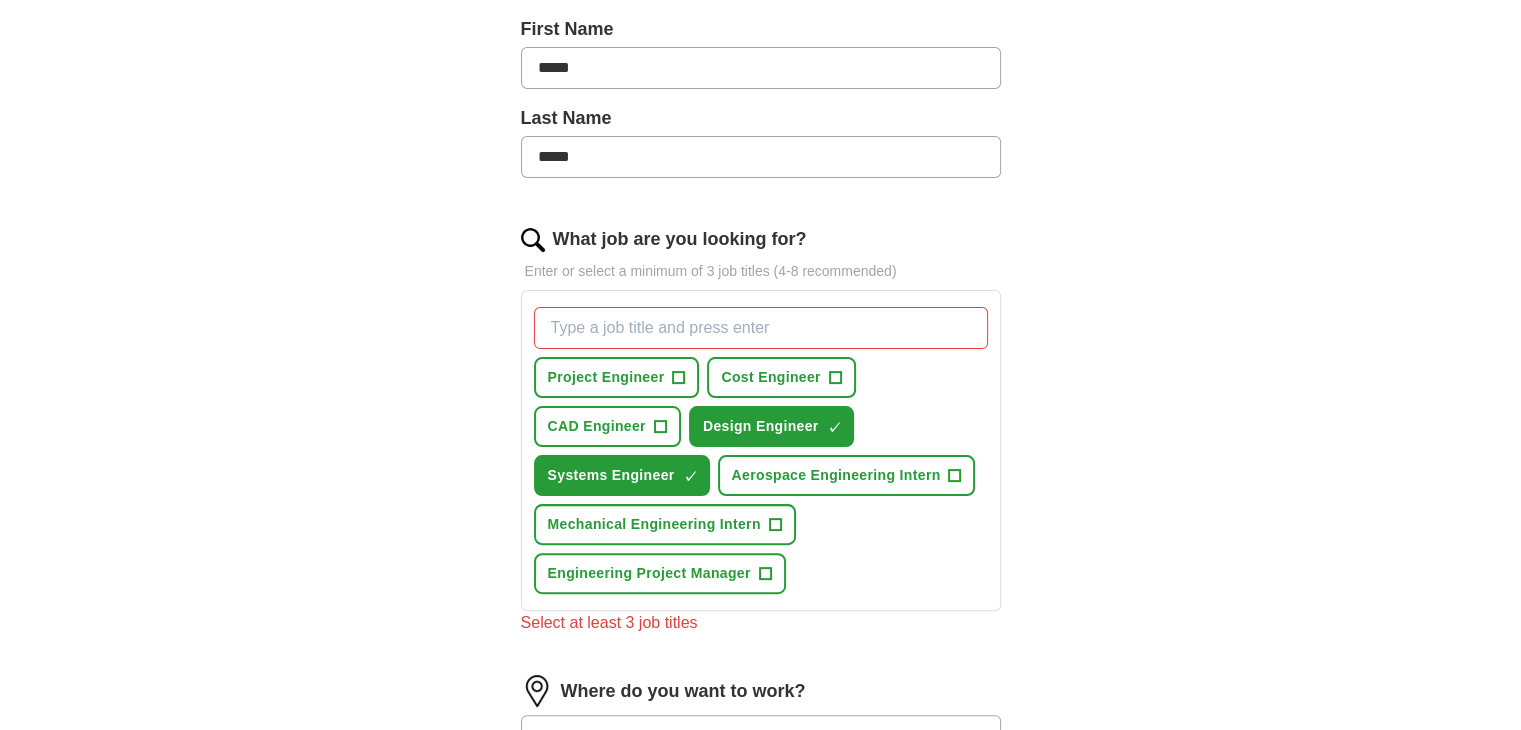 click on "What job are you looking for?" at bounding box center [761, 328] 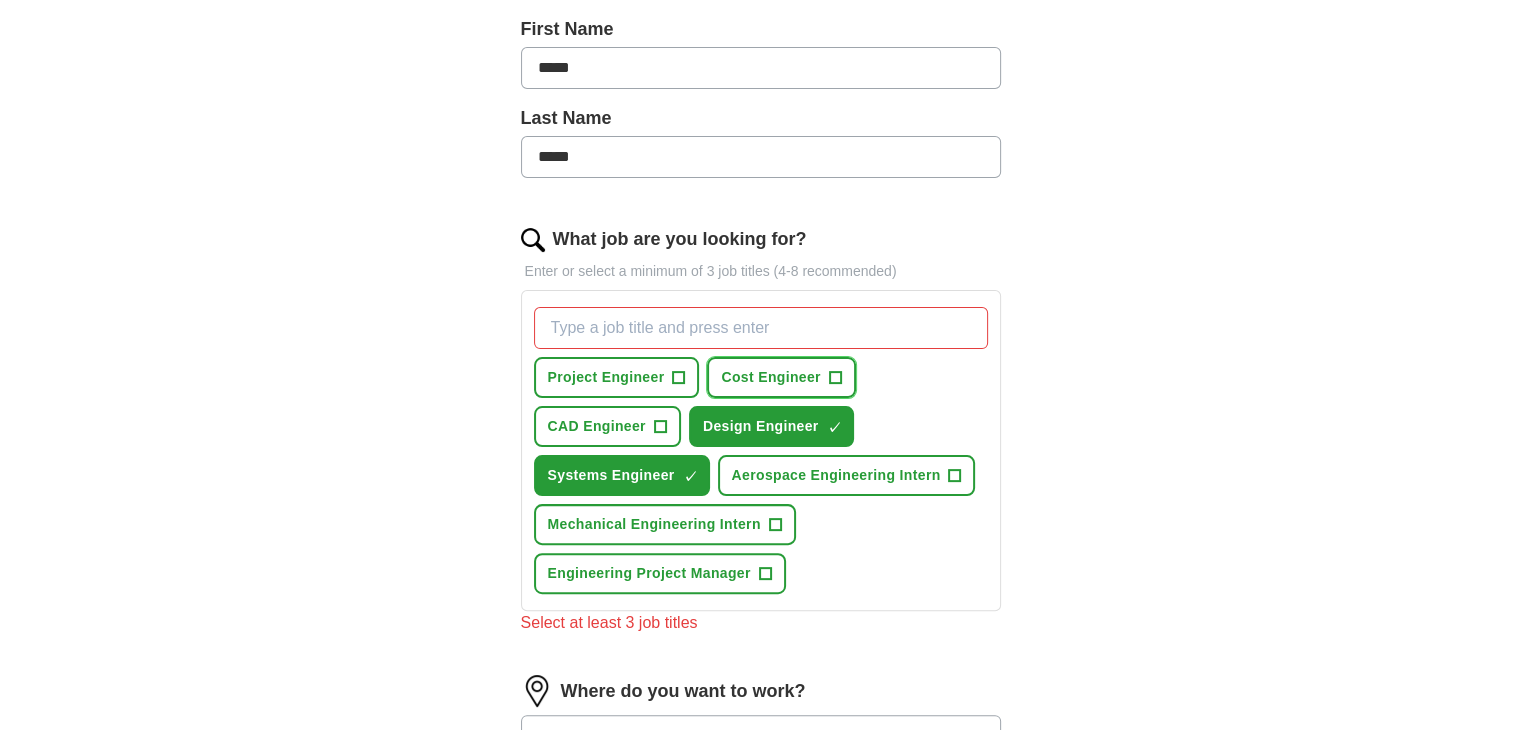 click on "Cost Engineer +" at bounding box center [781, 377] 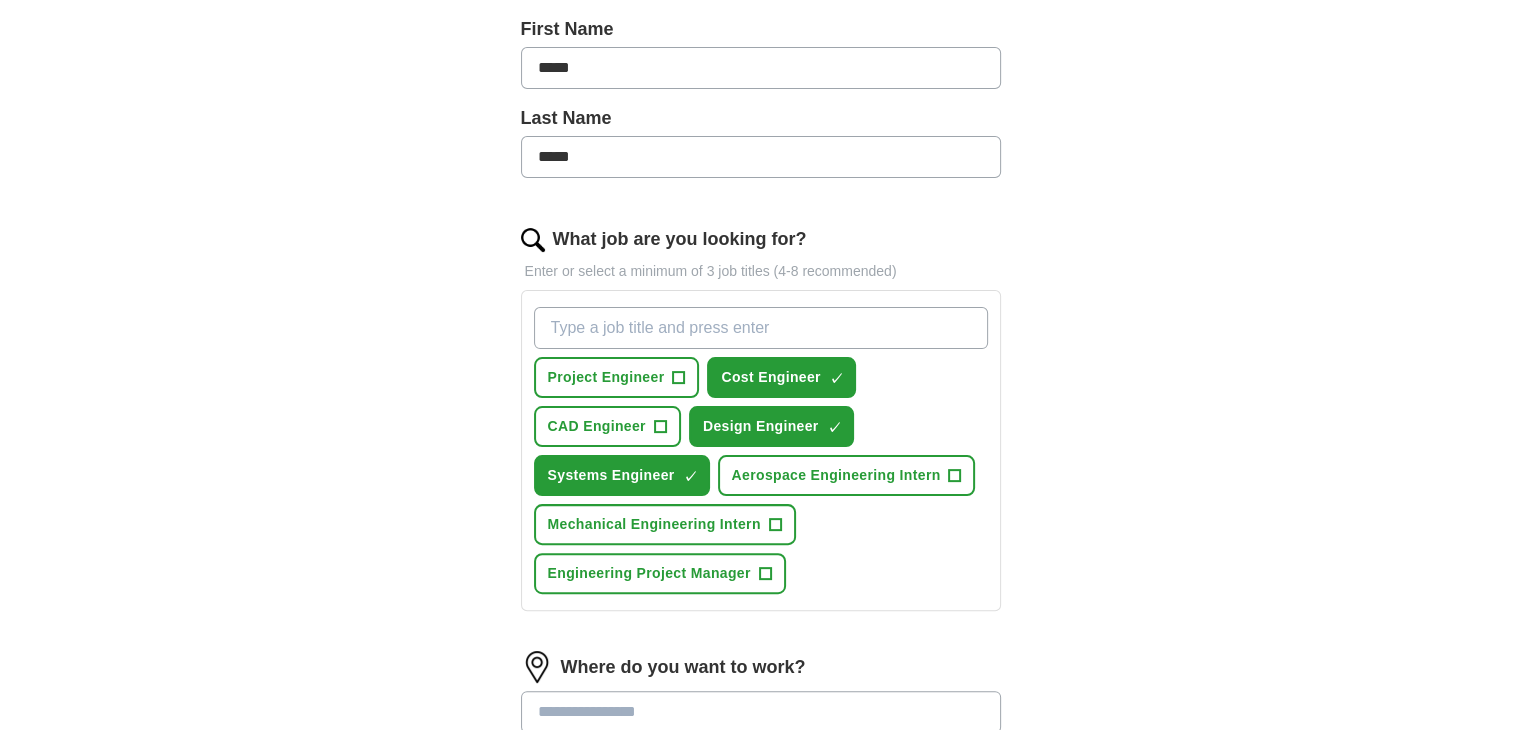 click on "What job are you looking for?" at bounding box center (761, 328) 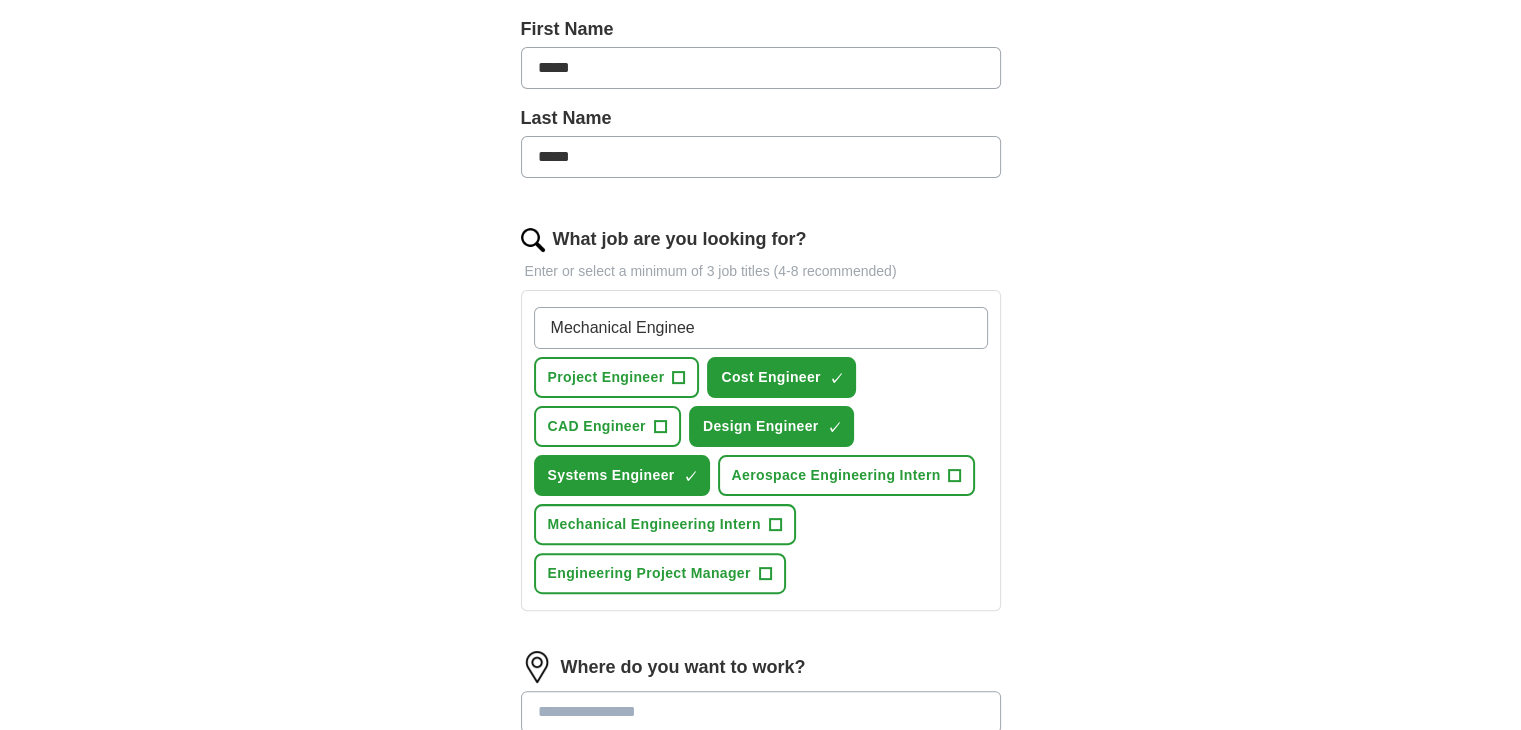 type on "Mechanical Engineer" 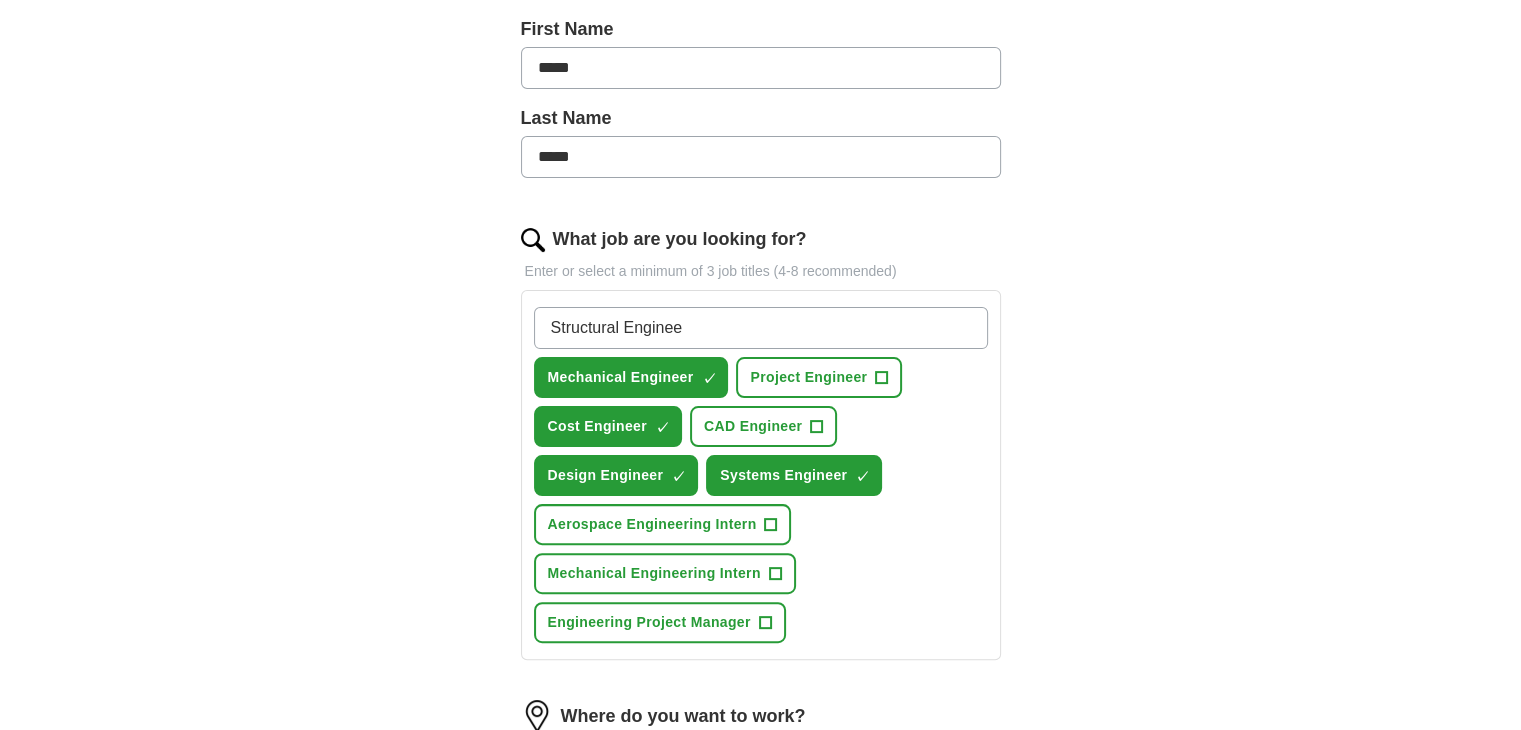 type on "Structural Engineer" 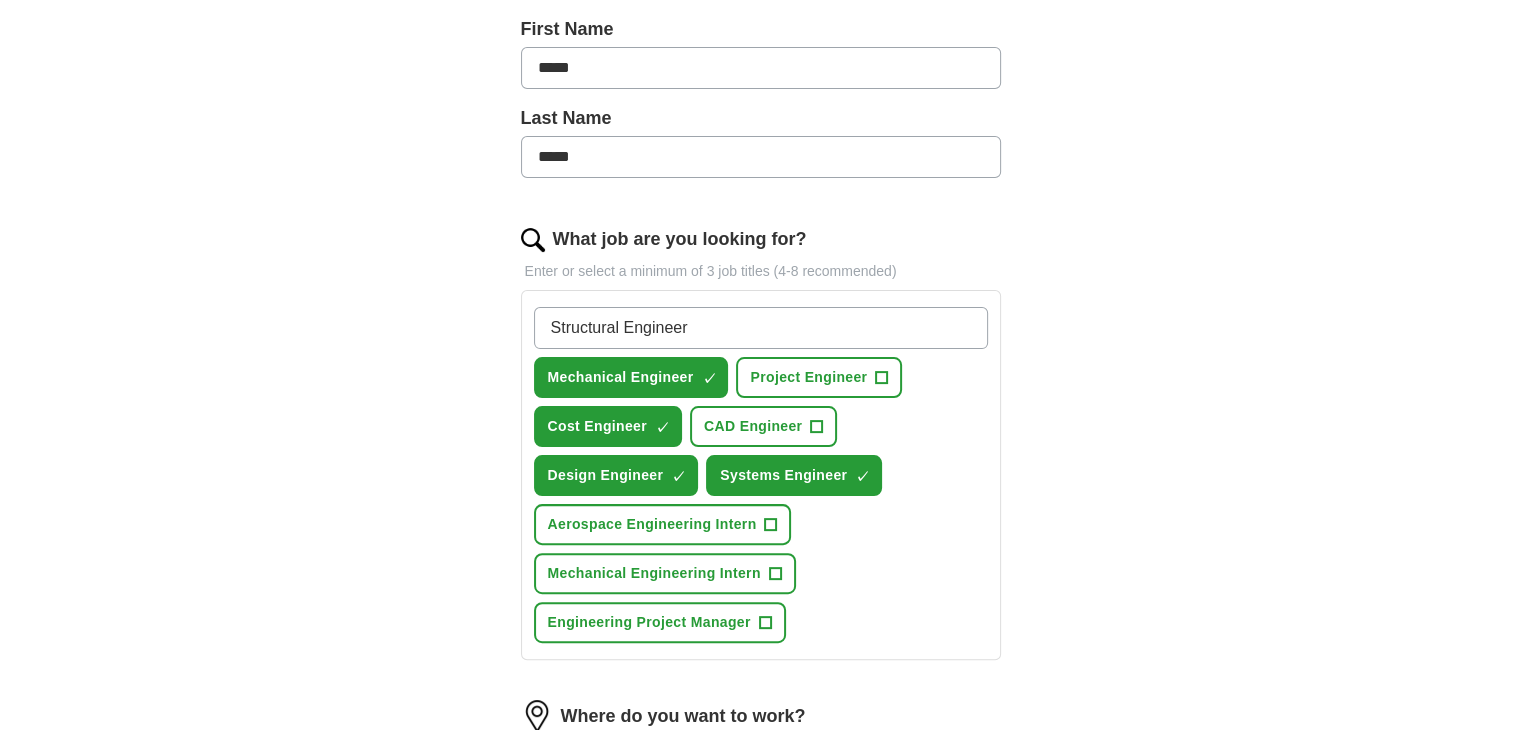 type 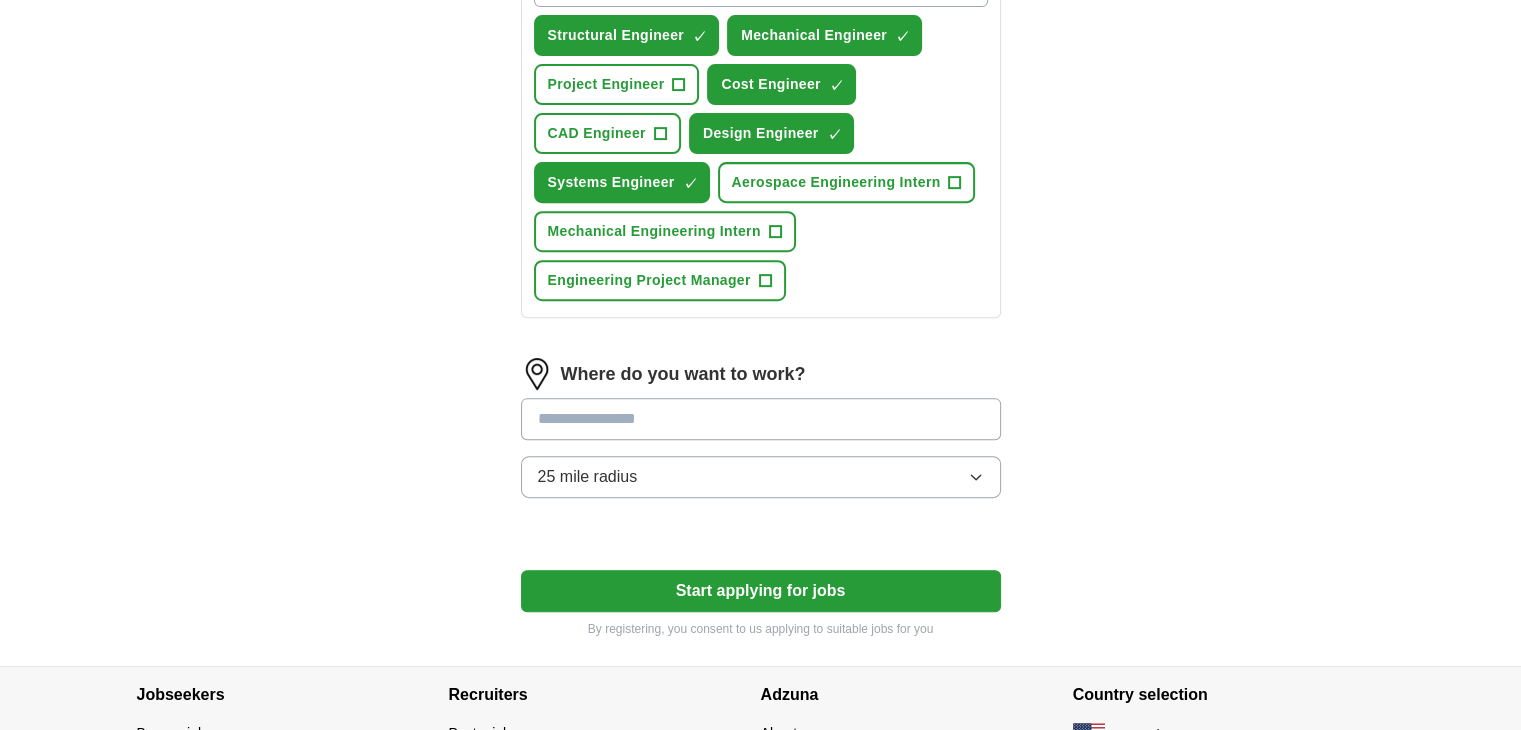scroll, scrollTop: 794, scrollLeft: 0, axis: vertical 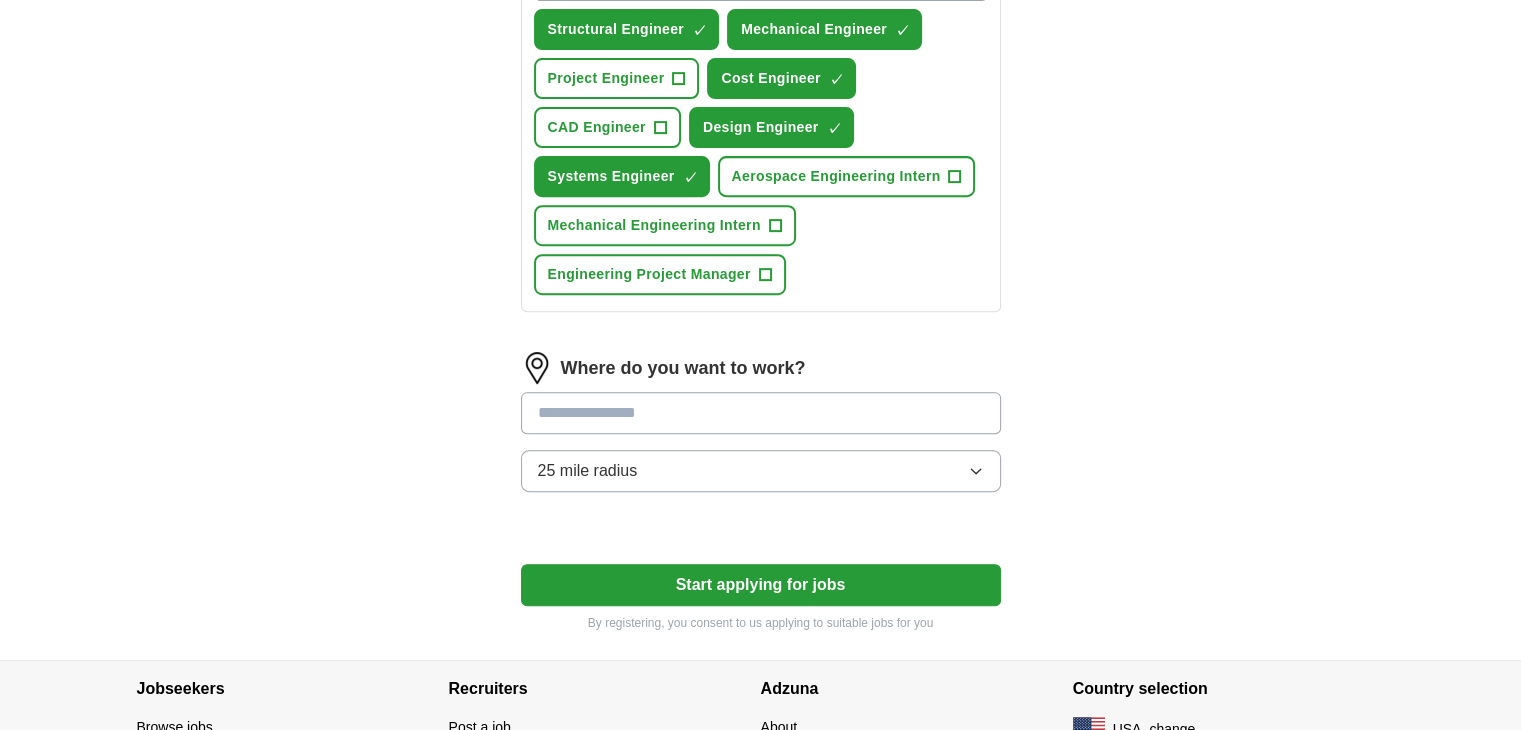 click at bounding box center [761, 413] 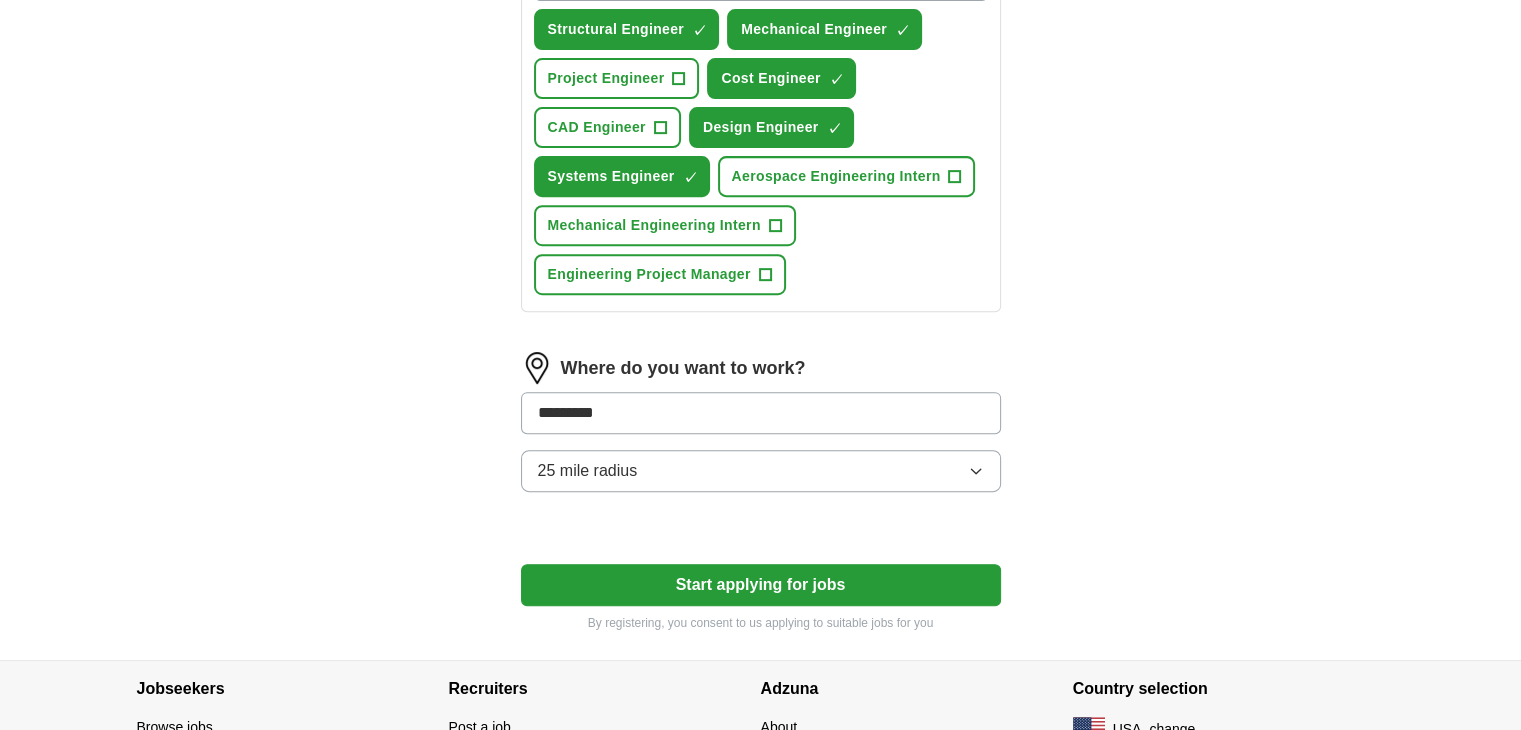 type on "********" 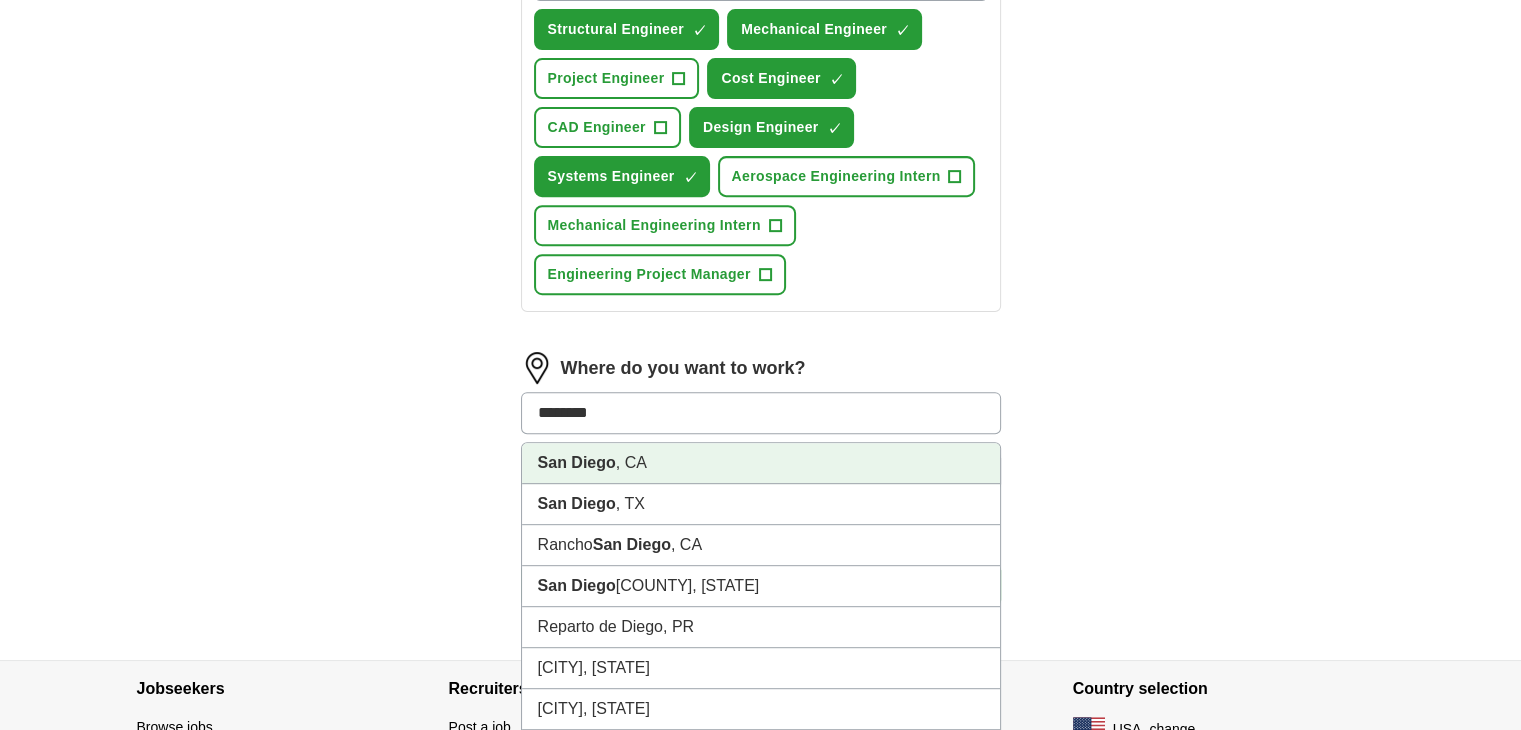 click on "[CITY] , [STATE]" at bounding box center [761, 463] 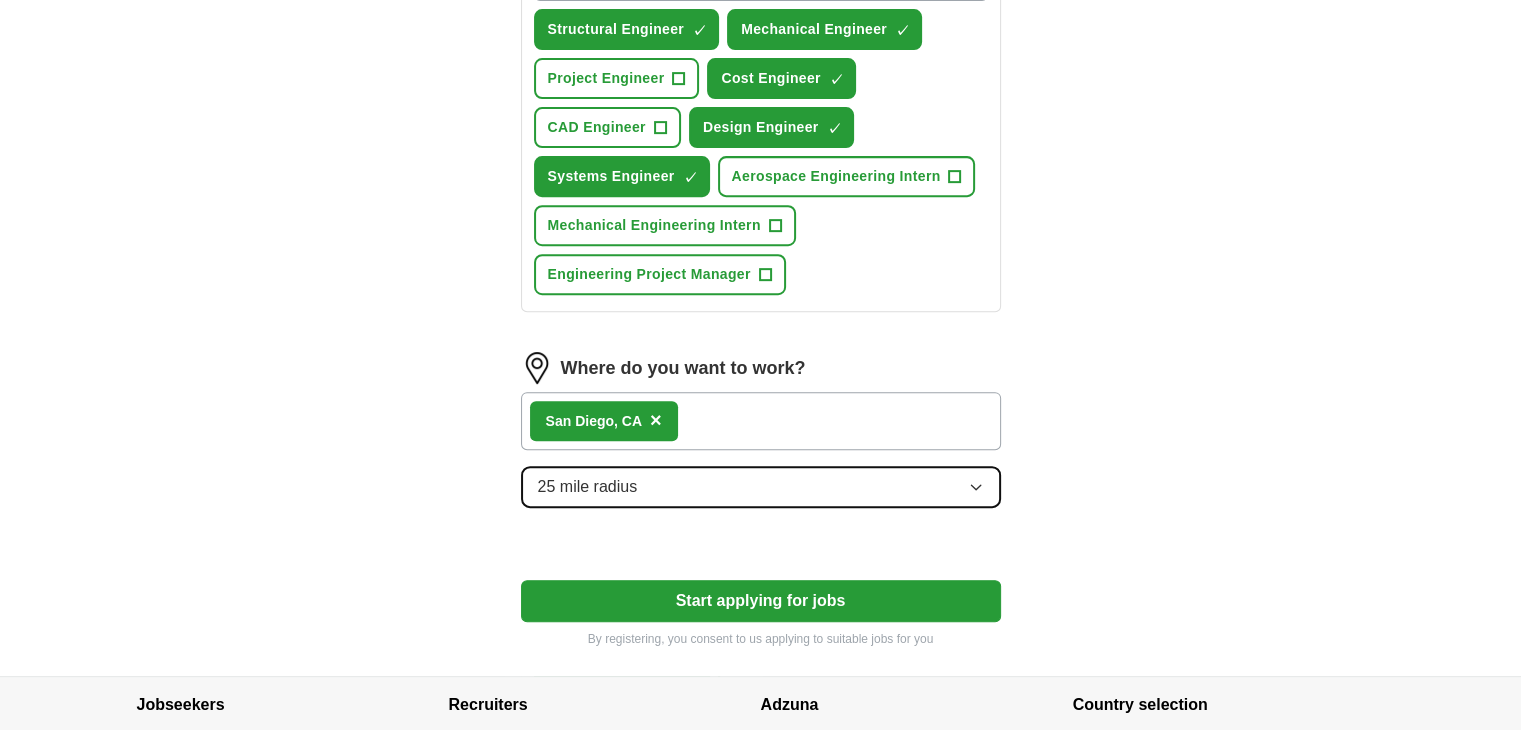 click on "25 mile radius" at bounding box center [761, 487] 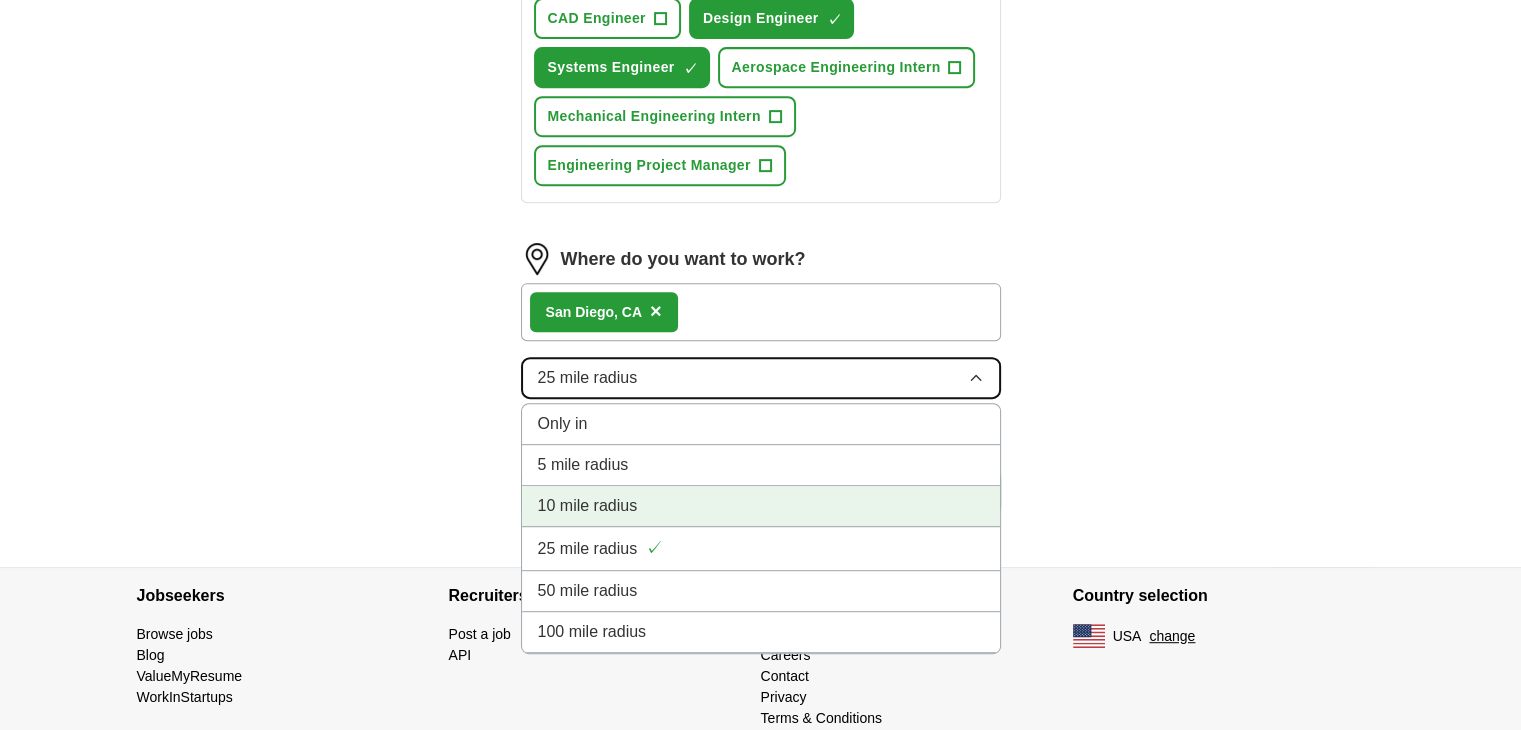 scroll, scrollTop: 904, scrollLeft: 0, axis: vertical 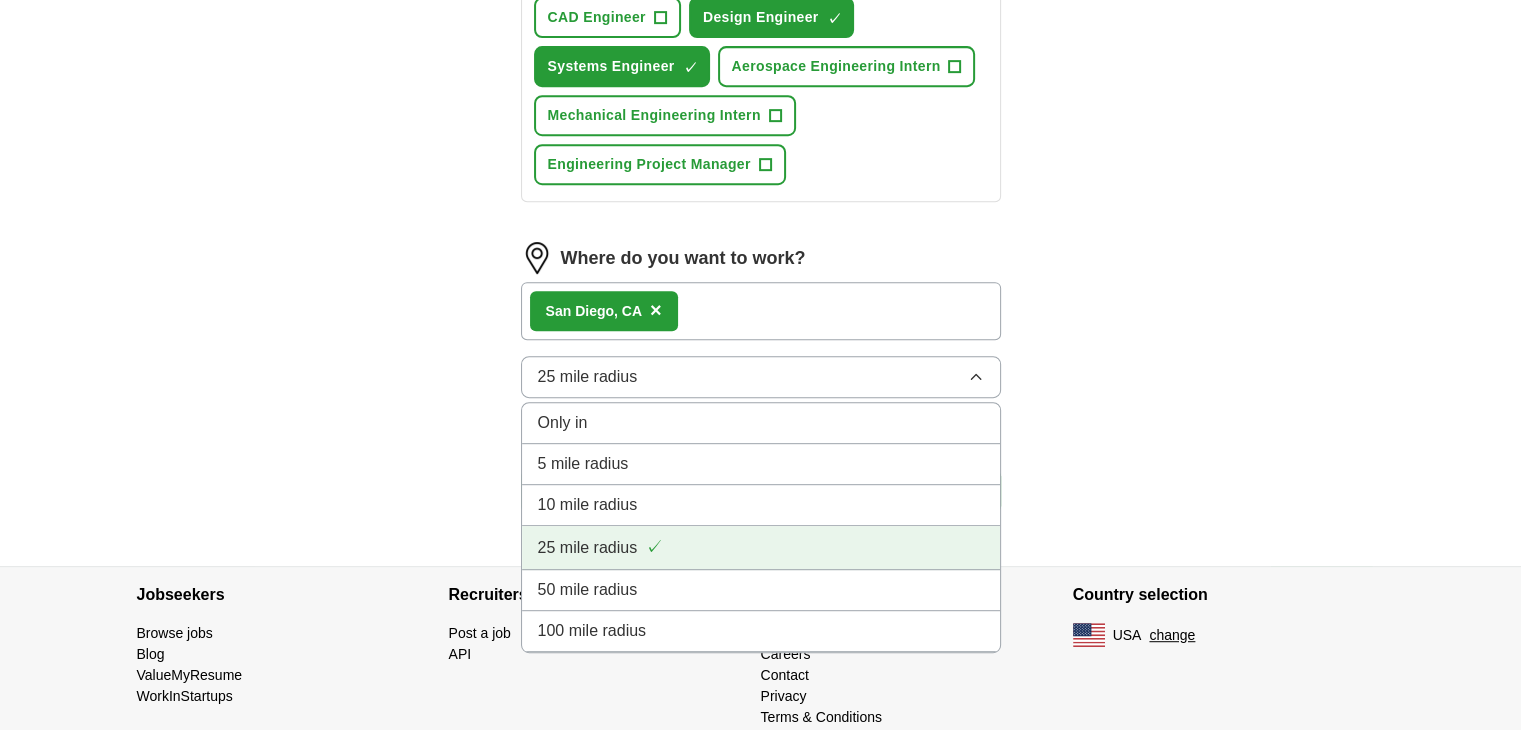 click on "25 mile radius ✓" at bounding box center [761, 547] 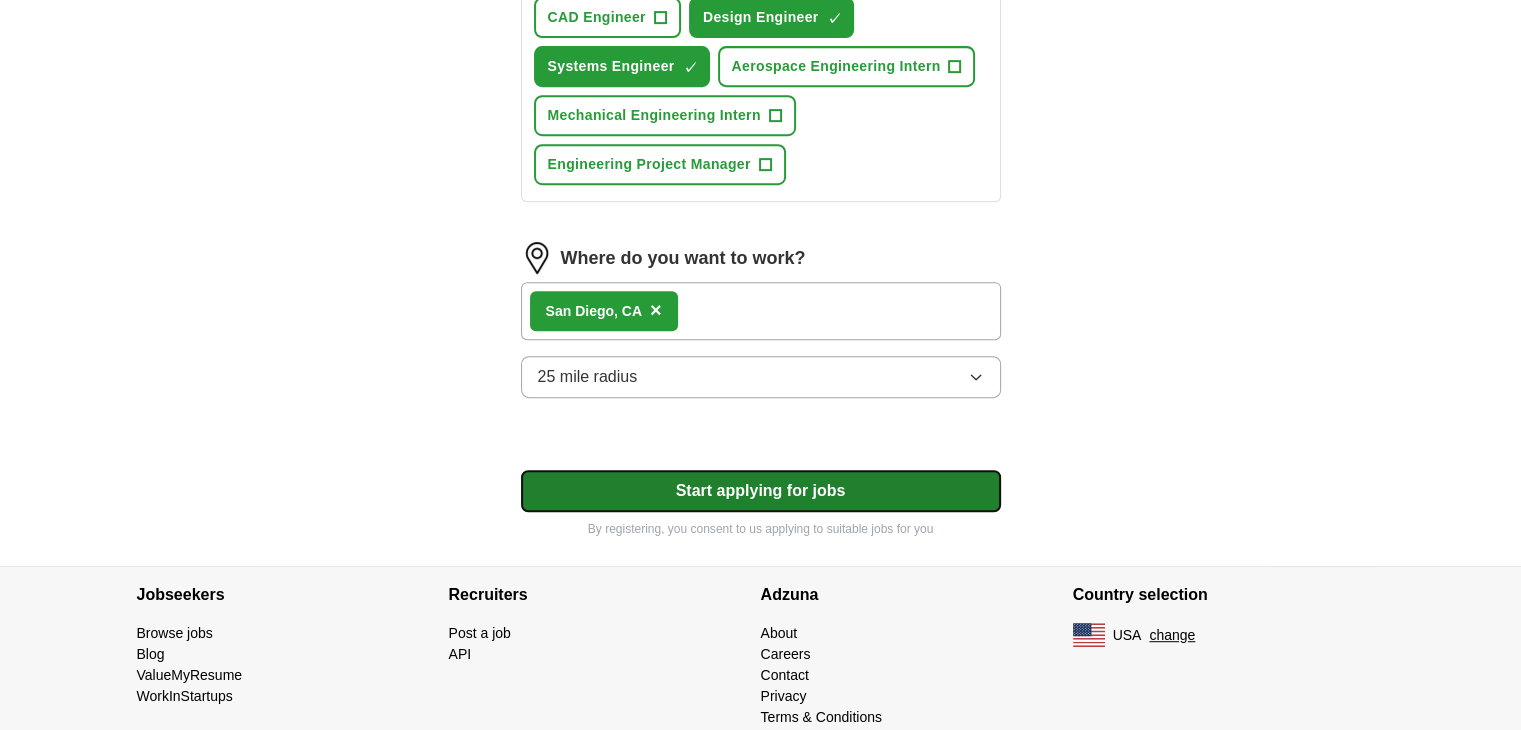 click on "Start applying for jobs" at bounding box center (761, 491) 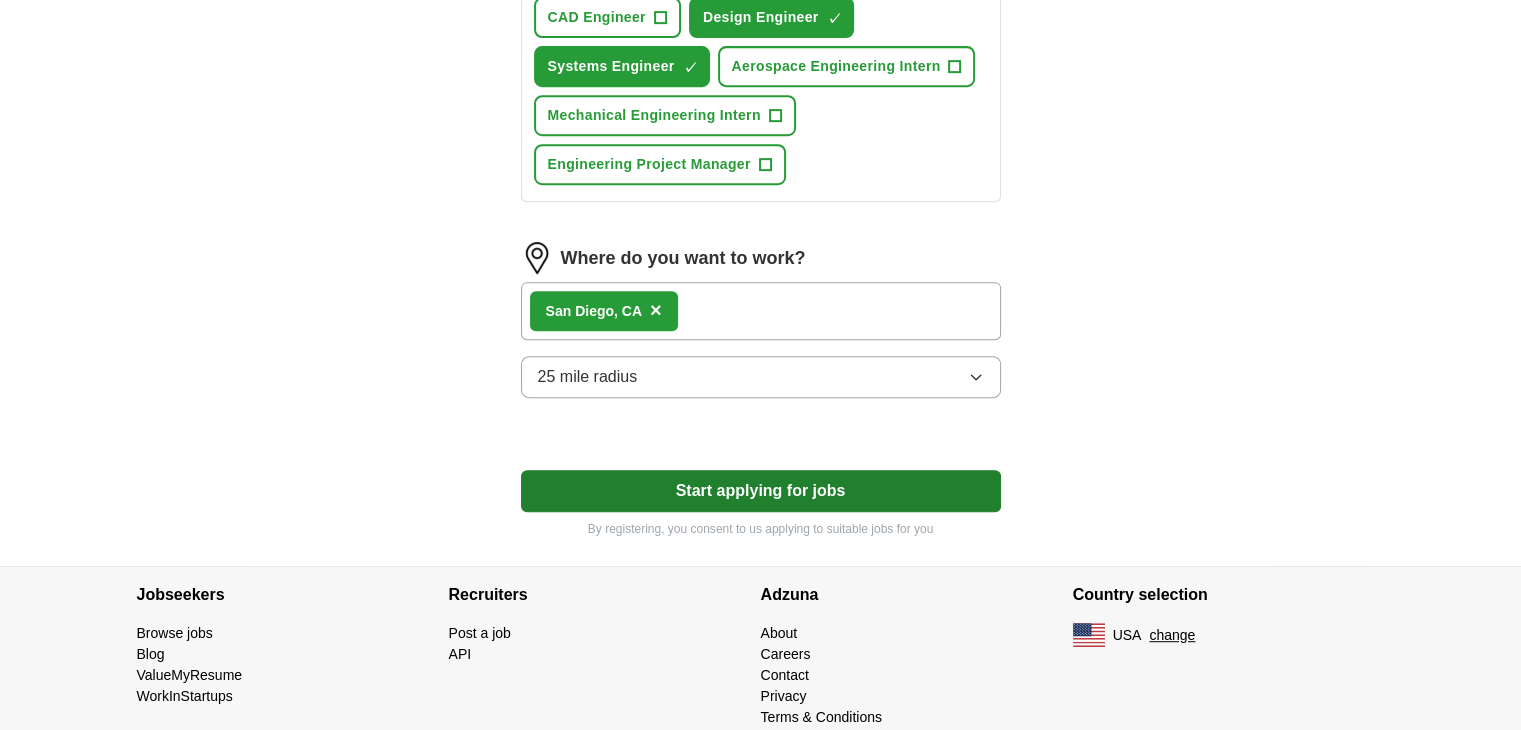 select on "**" 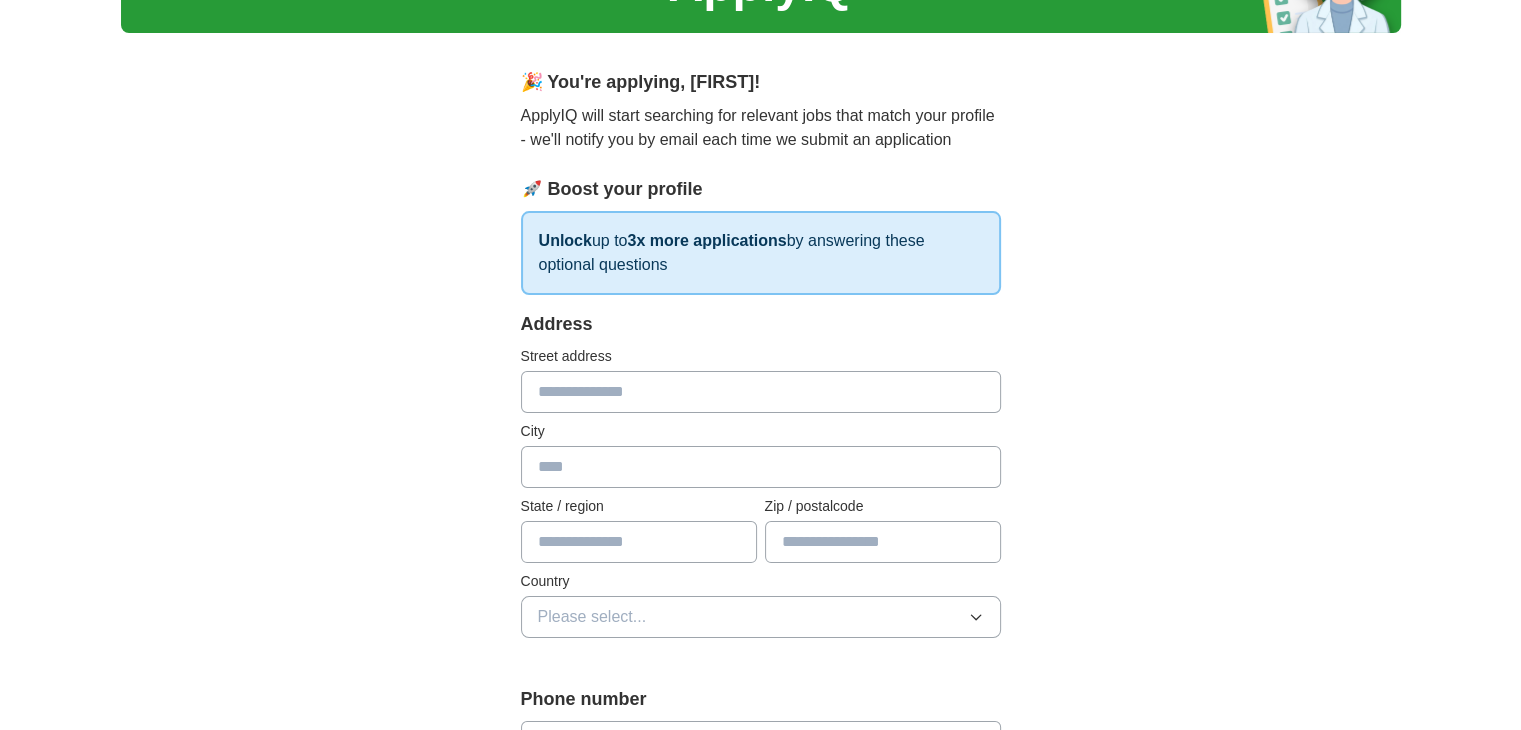 scroll, scrollTop: 100, scrollLeft: 0, axis: vertical 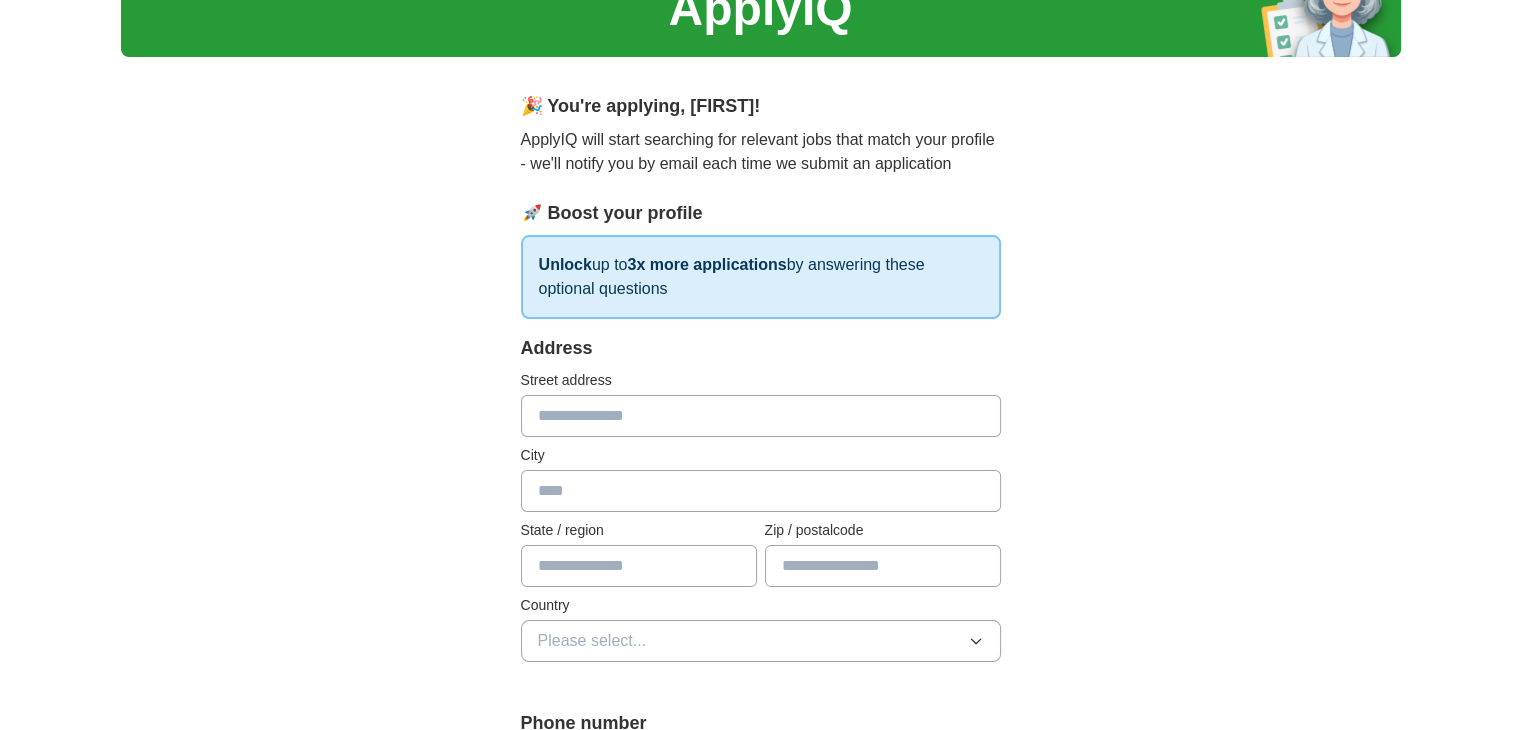 click at bounding box center (761, 416) 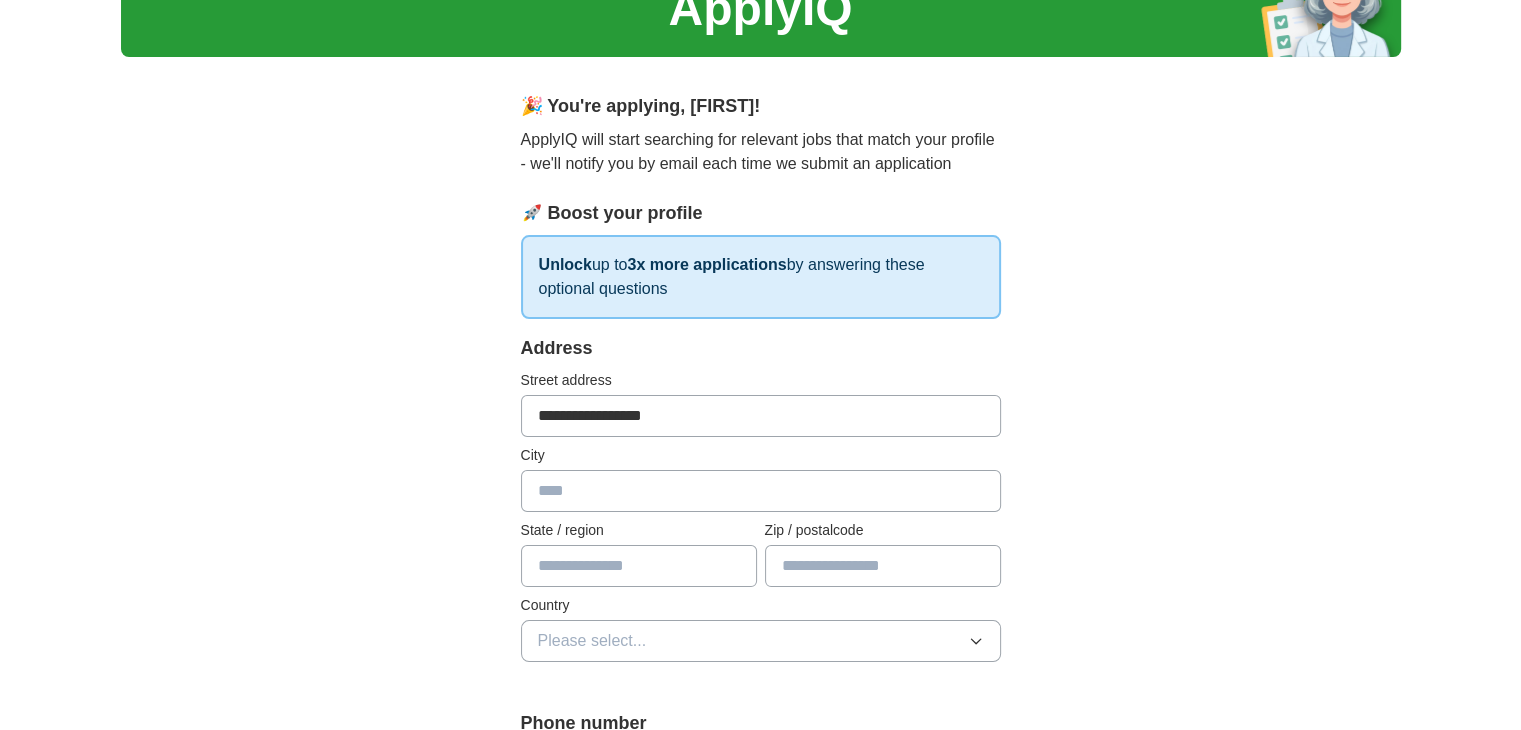 type on "*****" 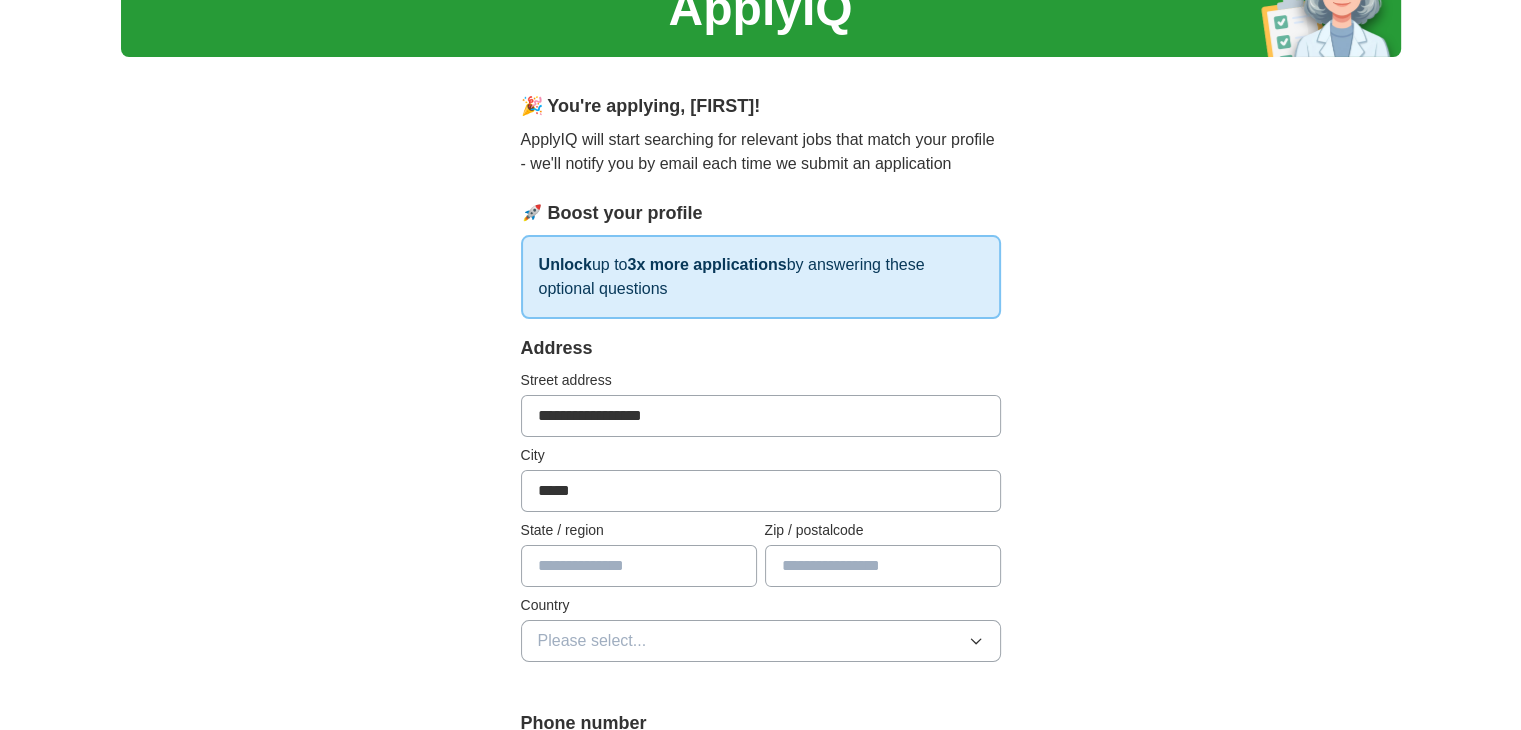 type on "**" 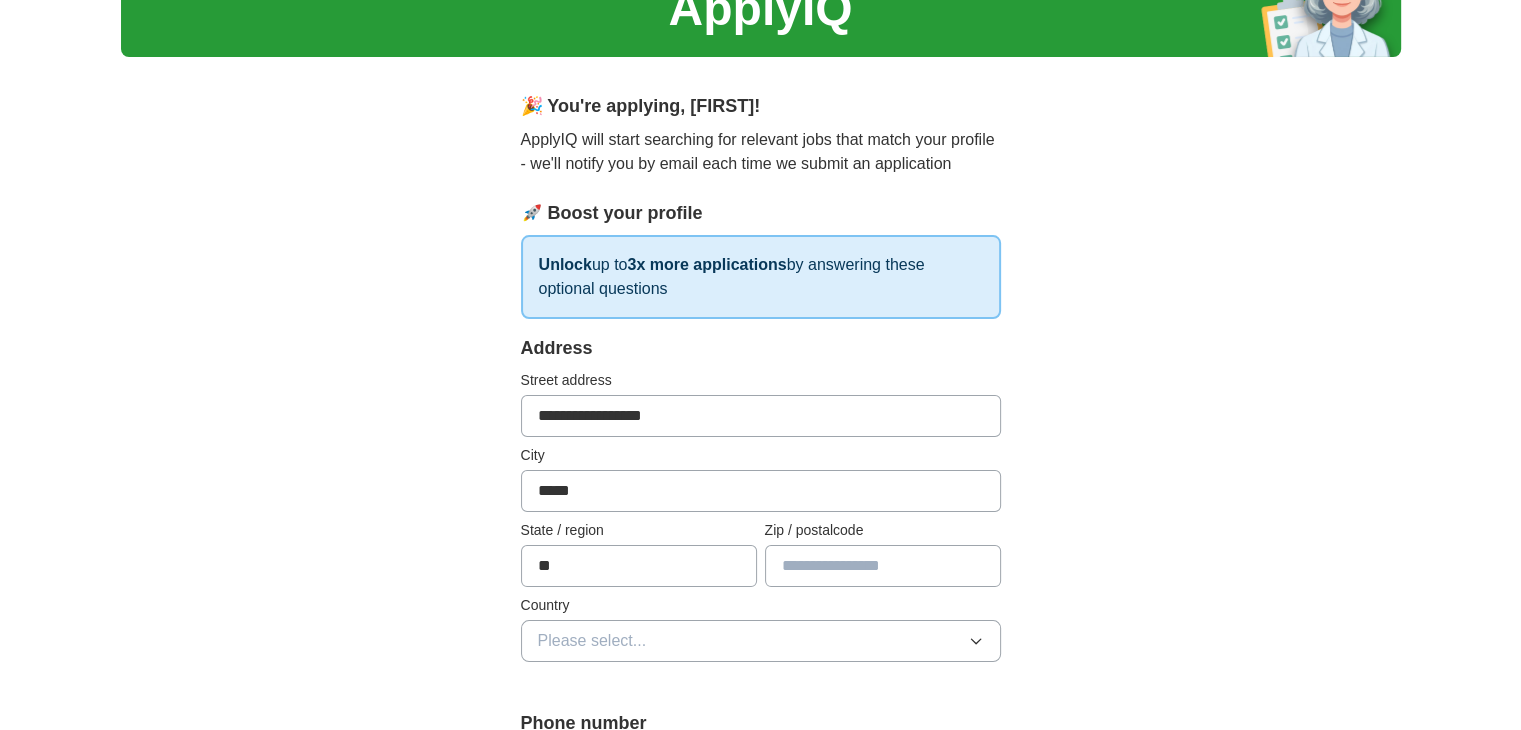 type on "*****" 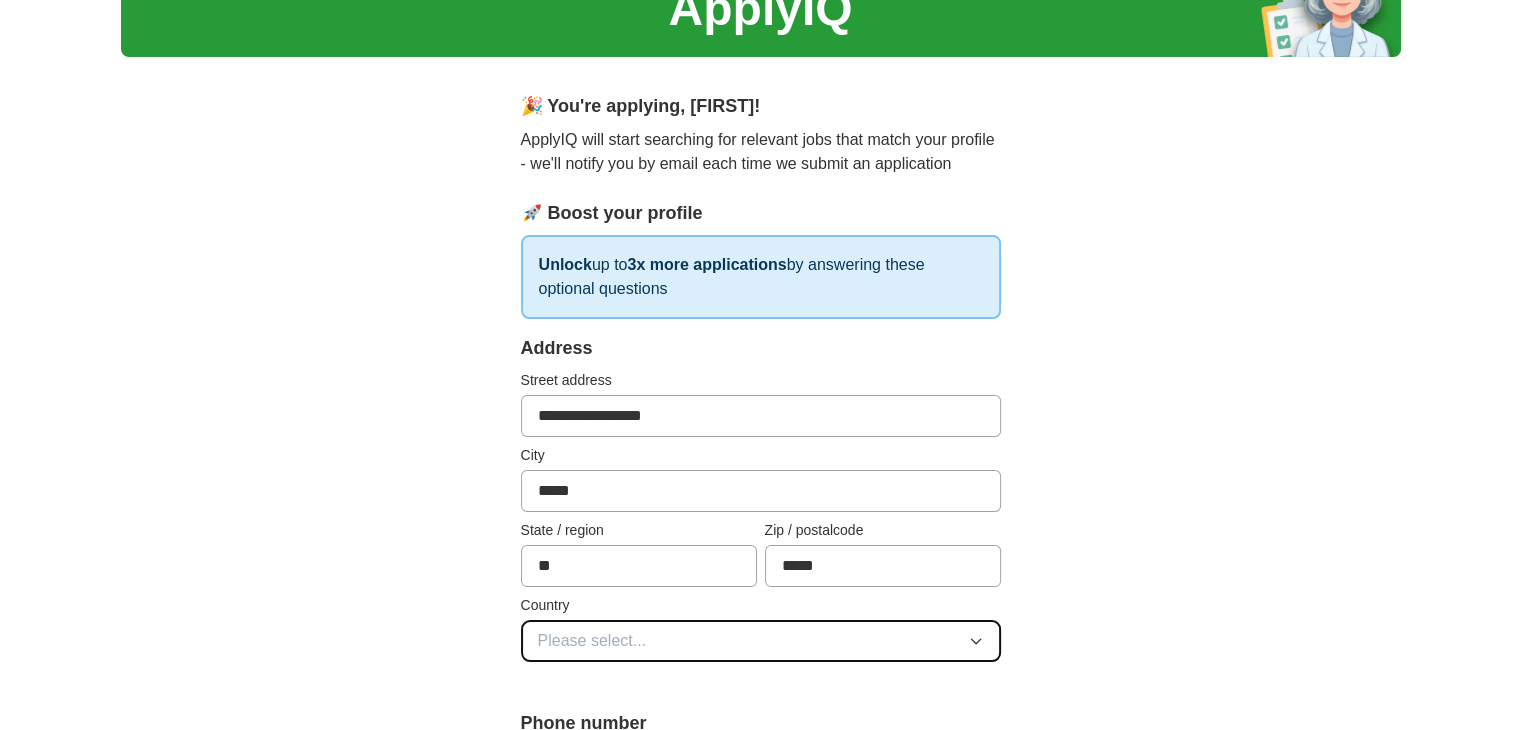 click on "Please select..." at bounding box center [761, 641] 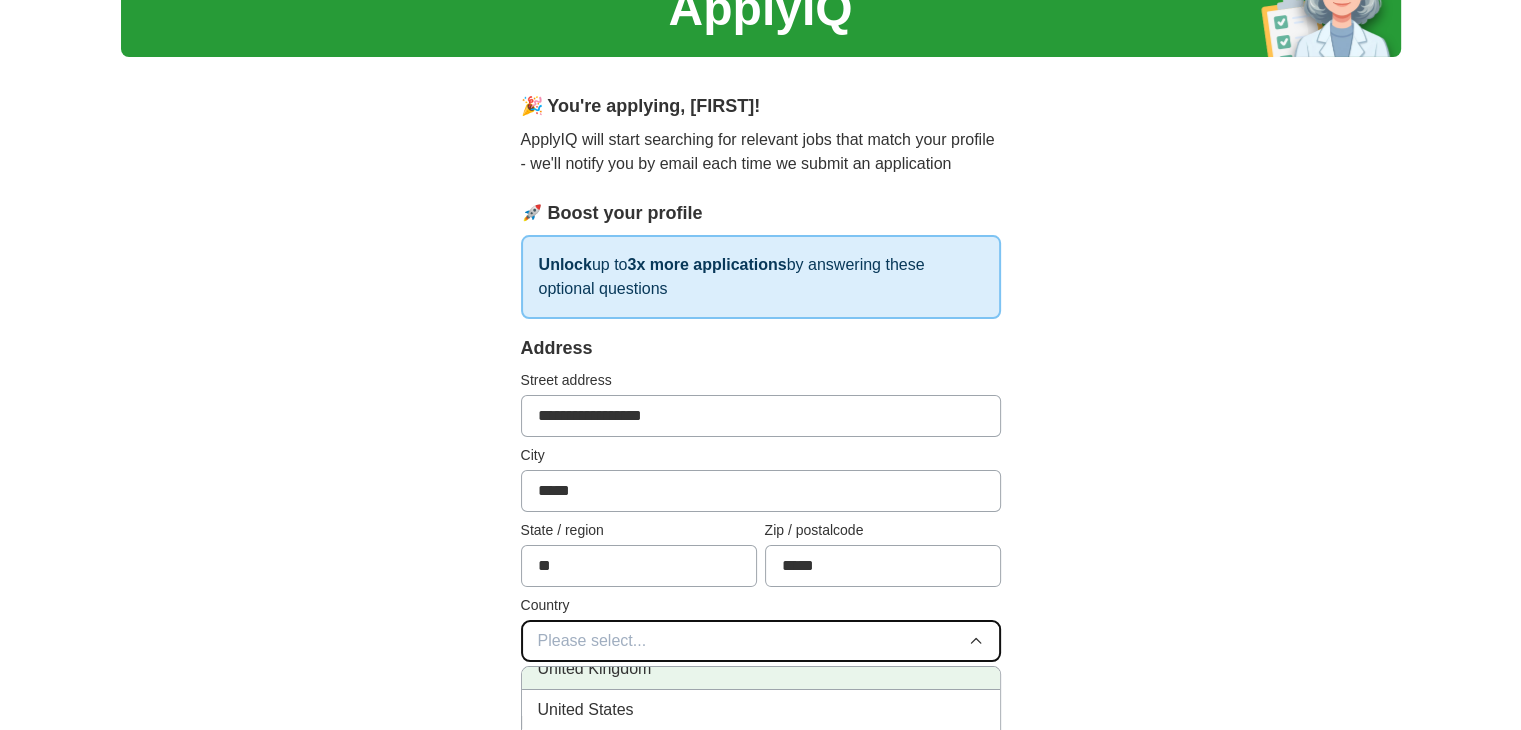 scroll, scrollTop: 20, scrollLeft: 0, axis: vertical 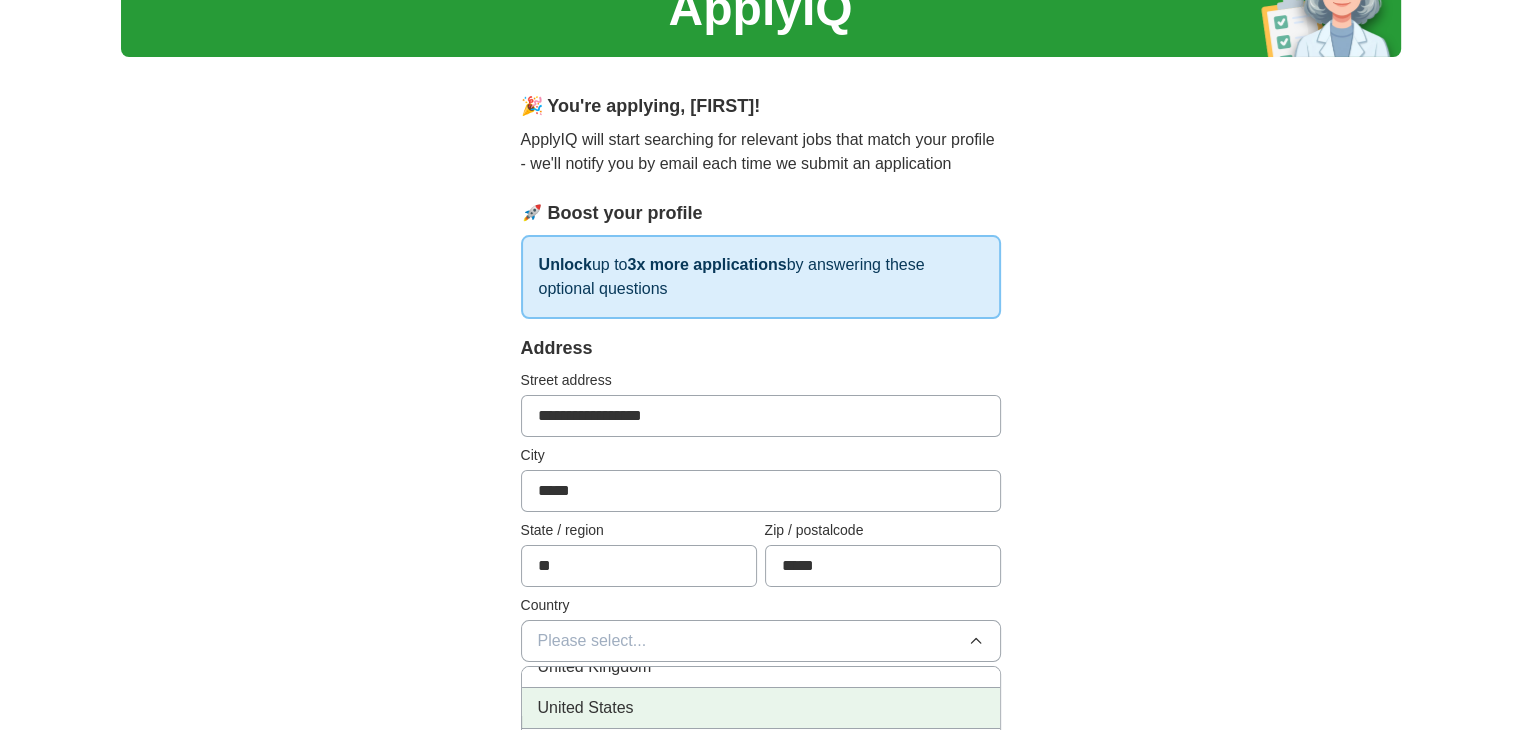 click on "United States" at bounding box center [761, 708] 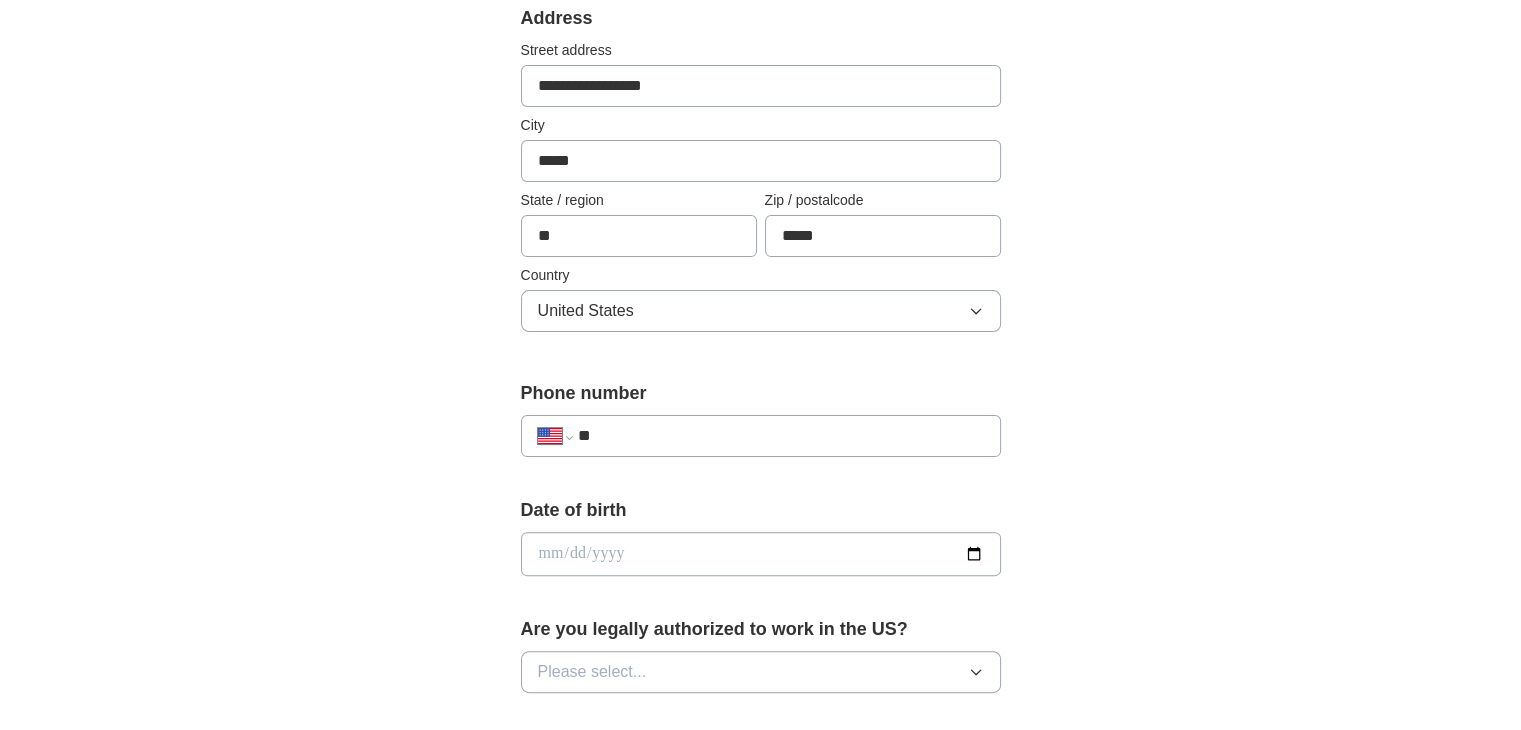 scroll, scrollTop: 432, scrollLeft: 0, axis: vertical 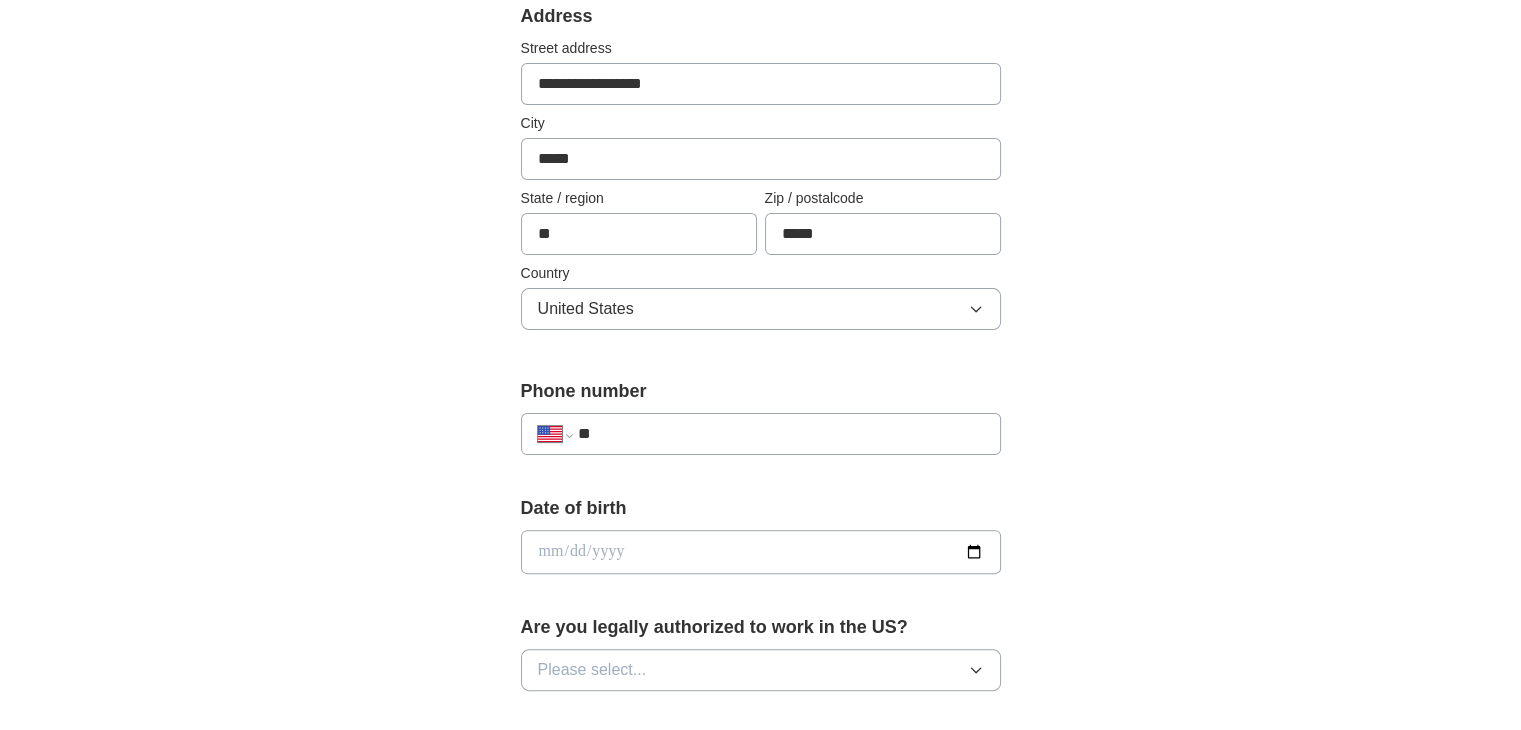 click on "**" at bounding box center [780, 434] 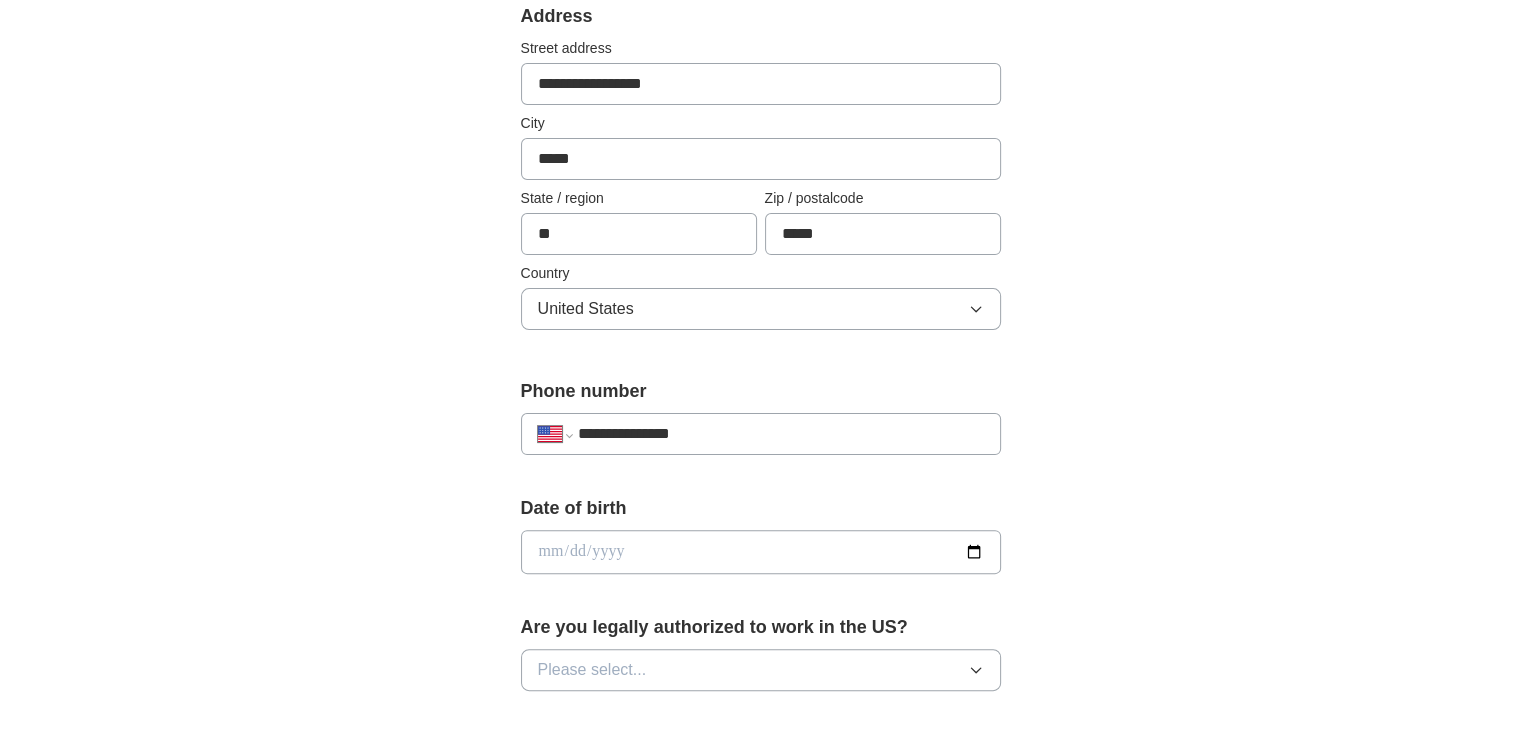 type on "**********" 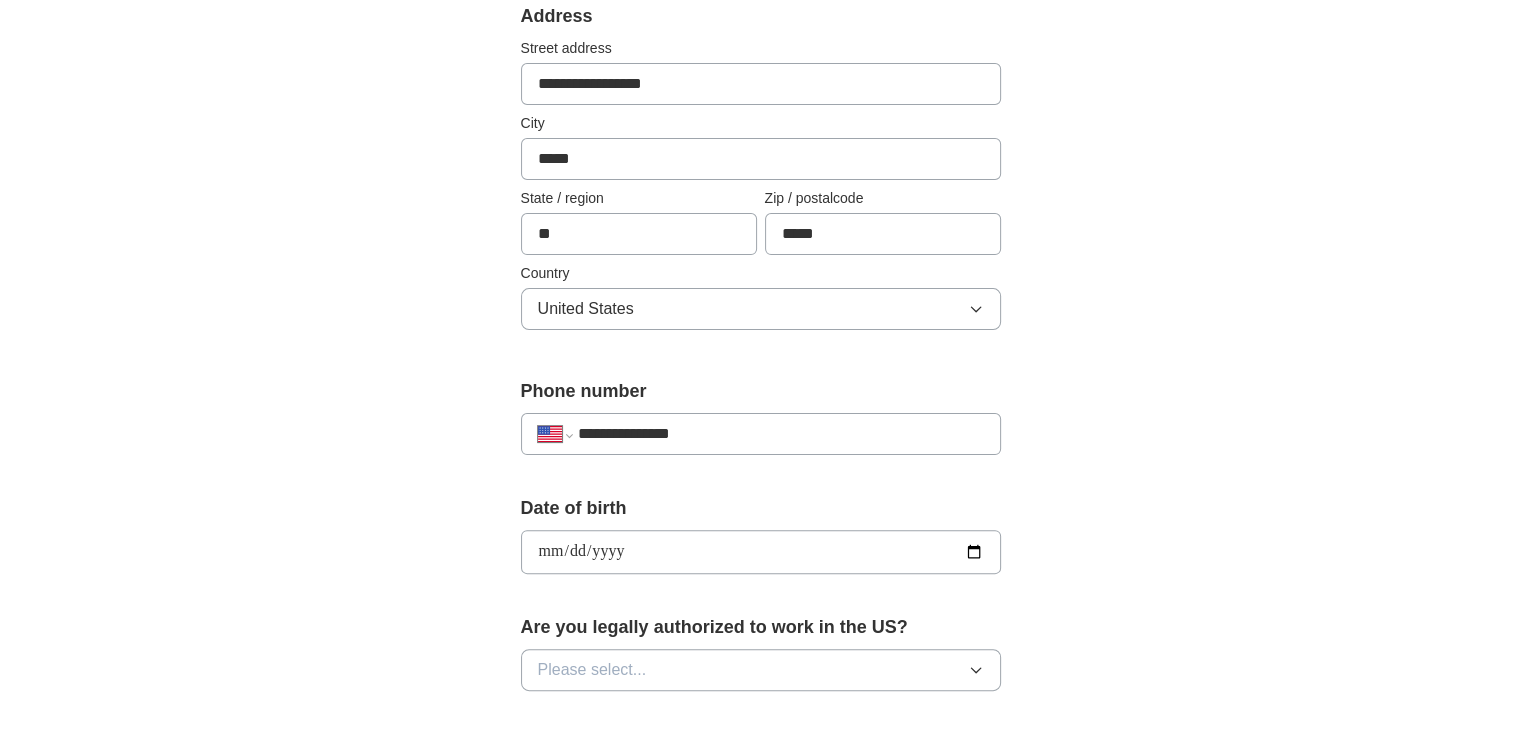 type on "**********" 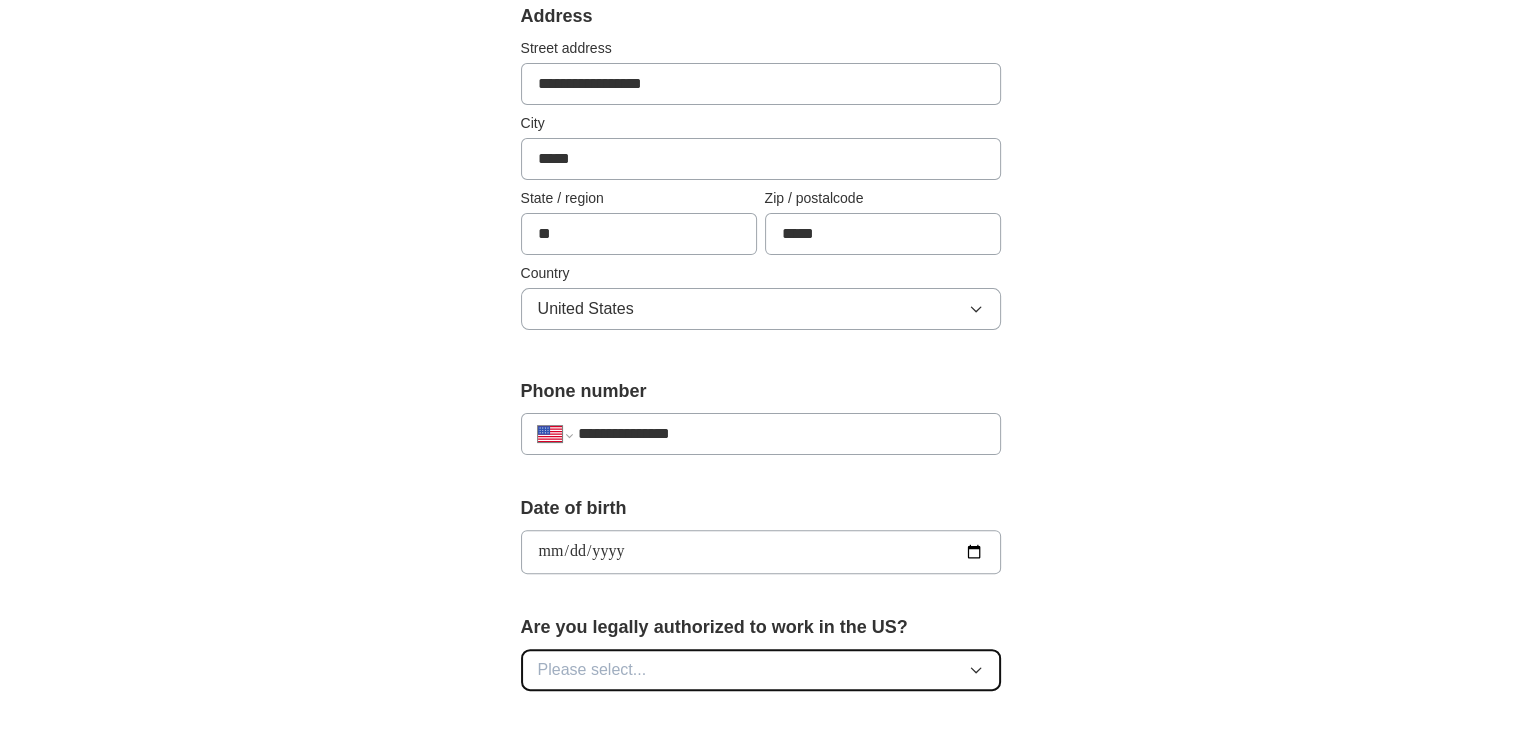click on "Please select..." at bounding box center [592, 670] 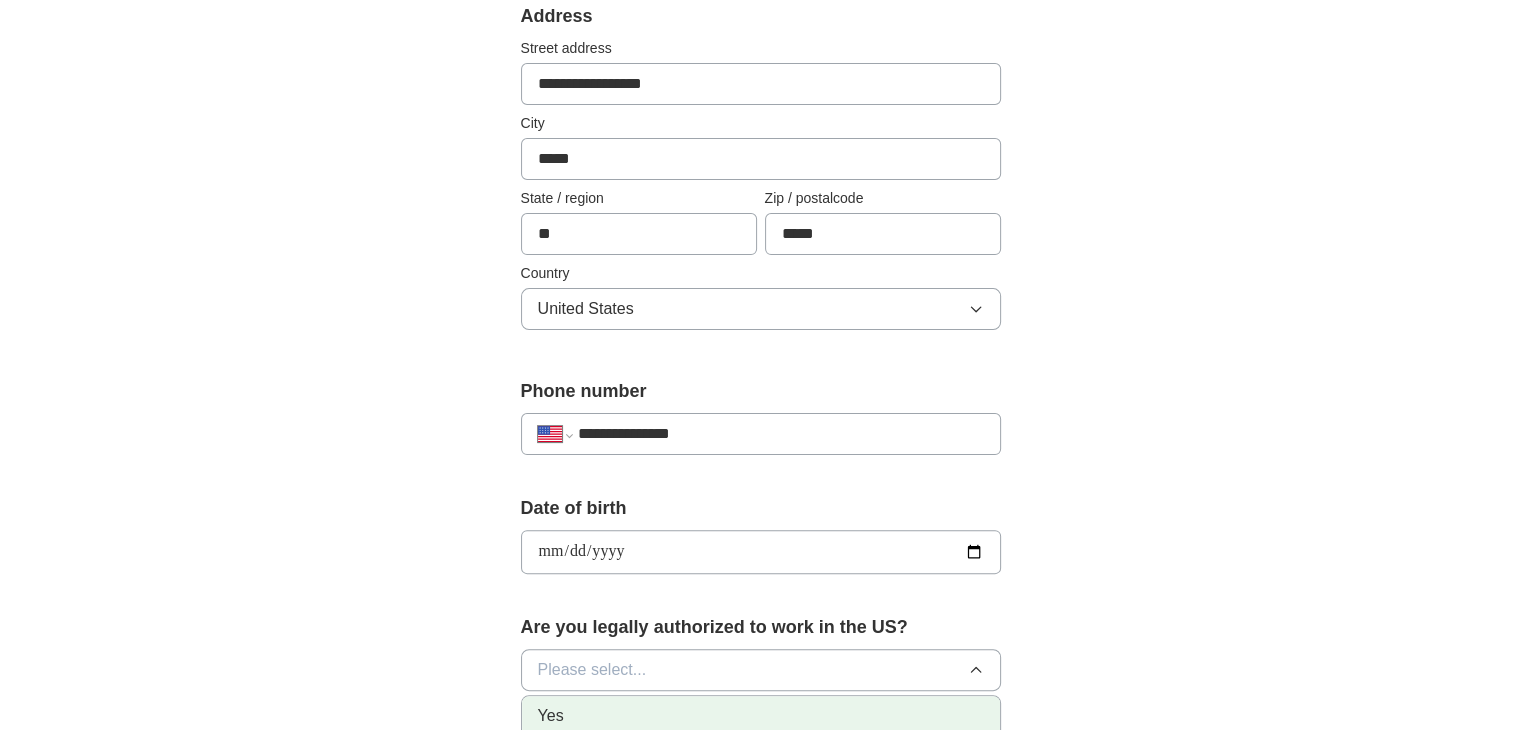 click on "Yes" at bounding box center (761, 716) 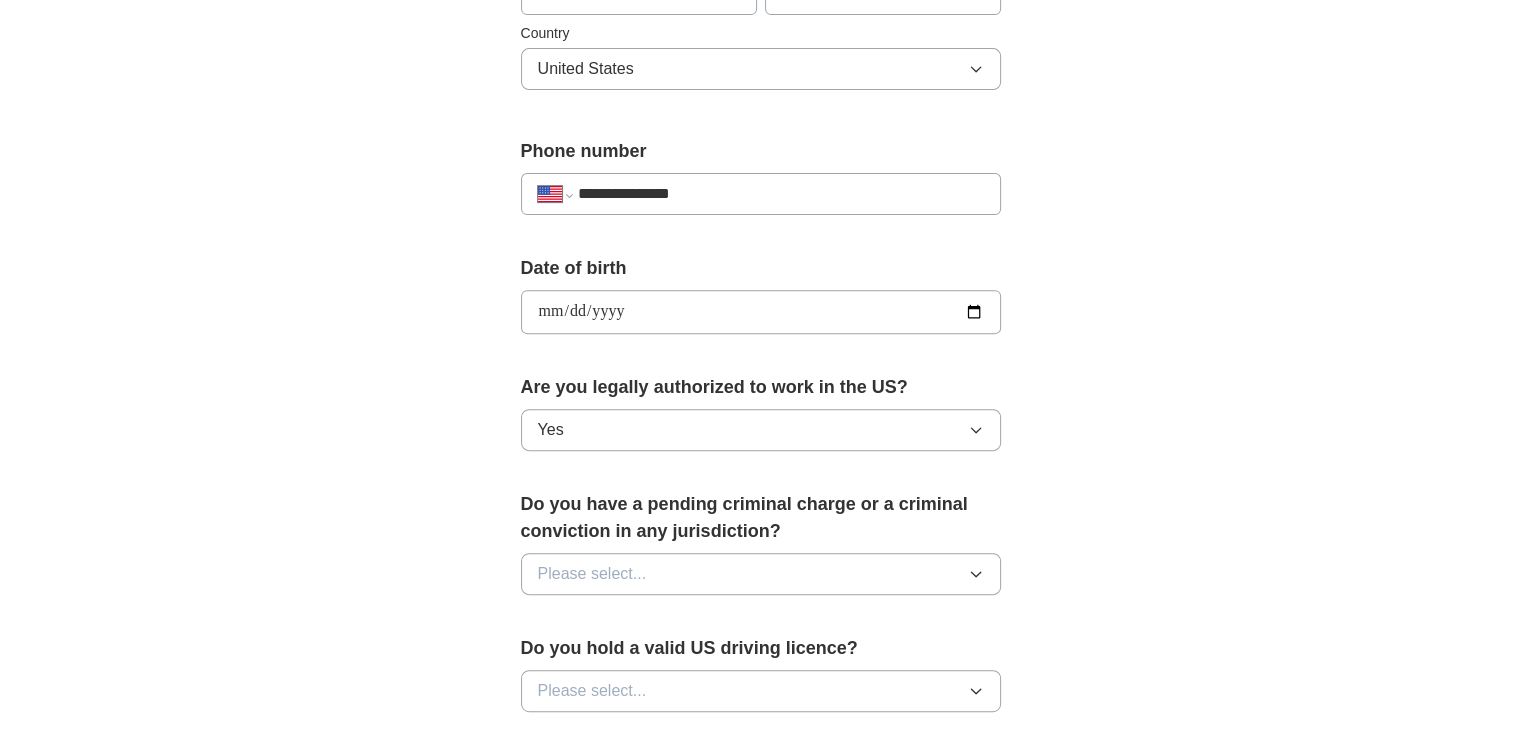 scroll, scrollTop: 730, scrollLeft: 0, axis: vertical 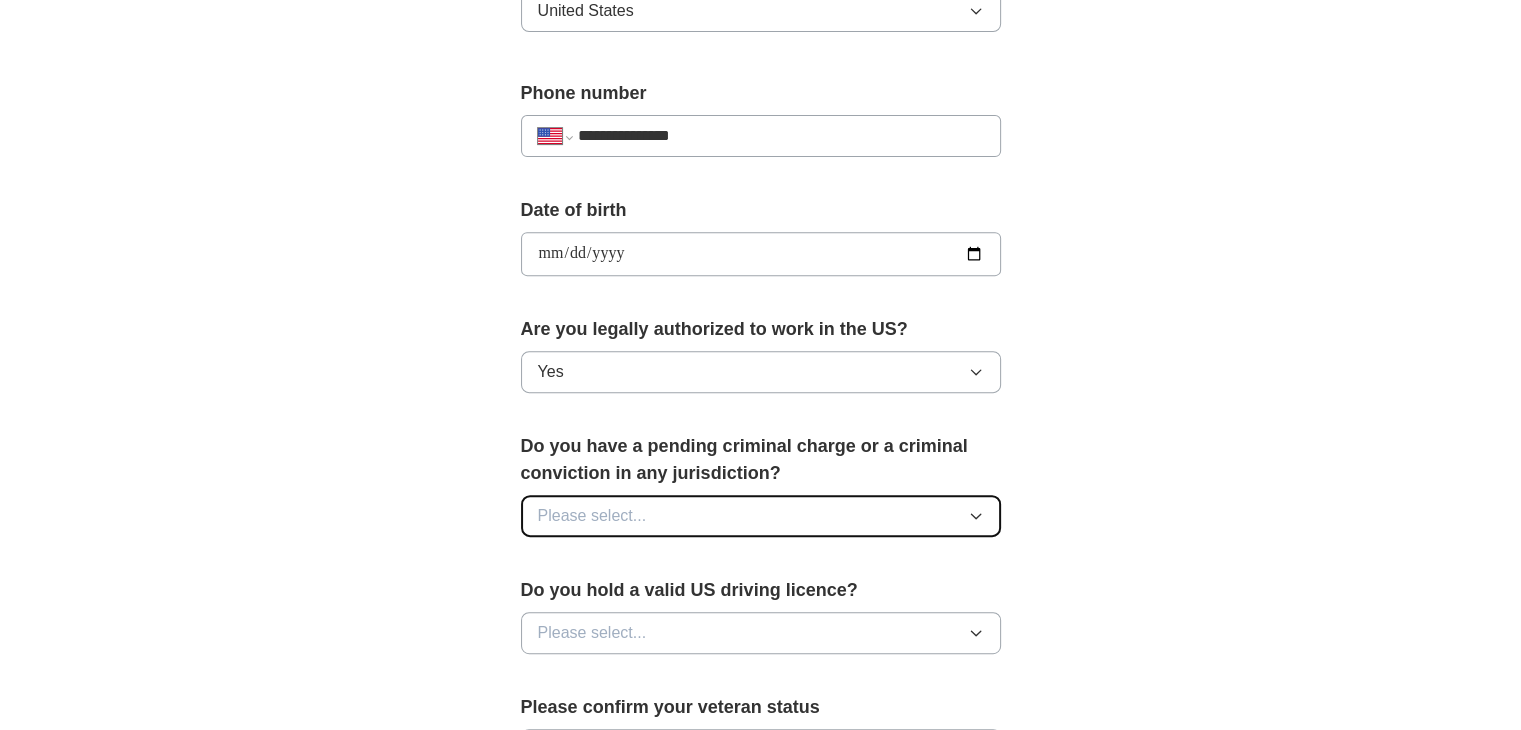 click on "Please select..." at bounding box center (761, 516) 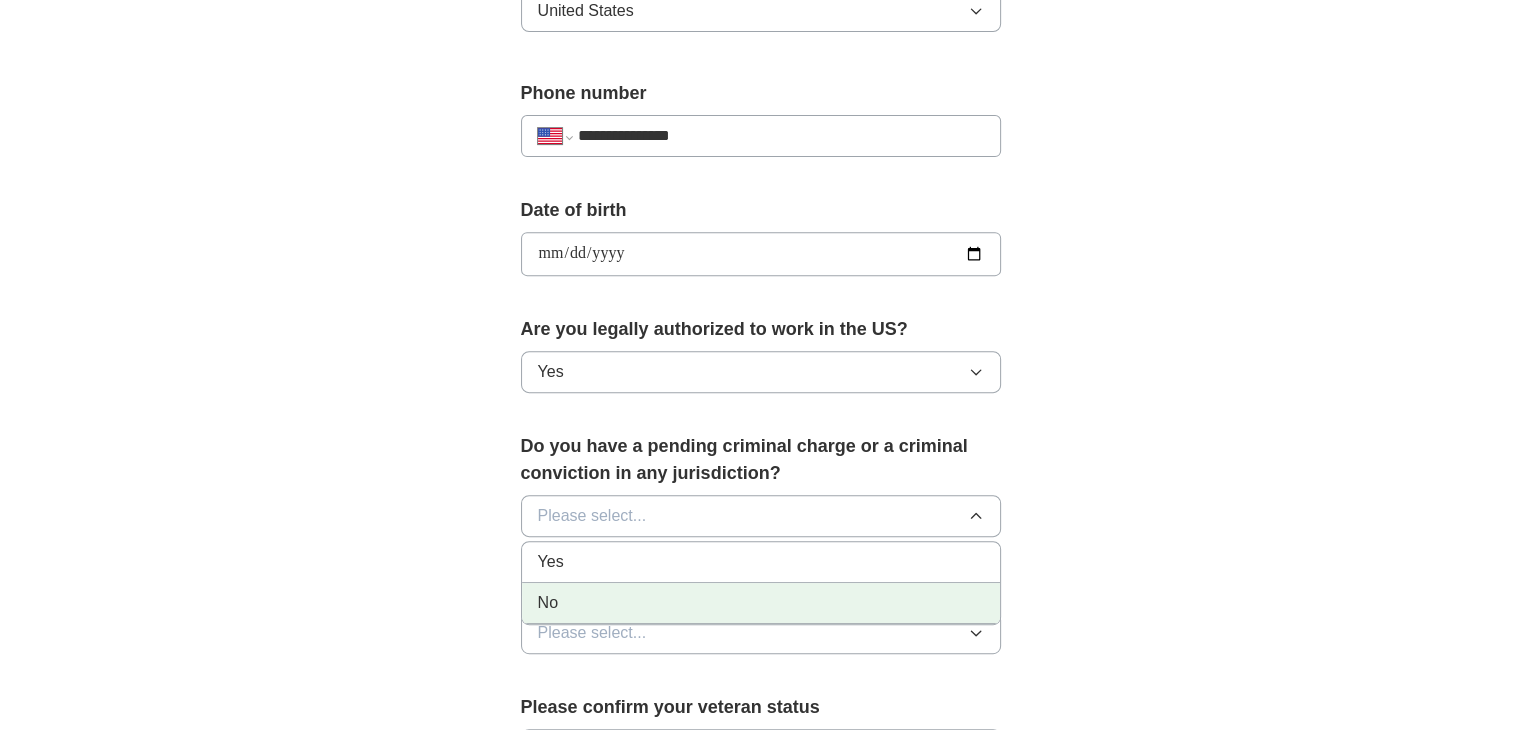 click on "No" at bounding box center (761, 603) 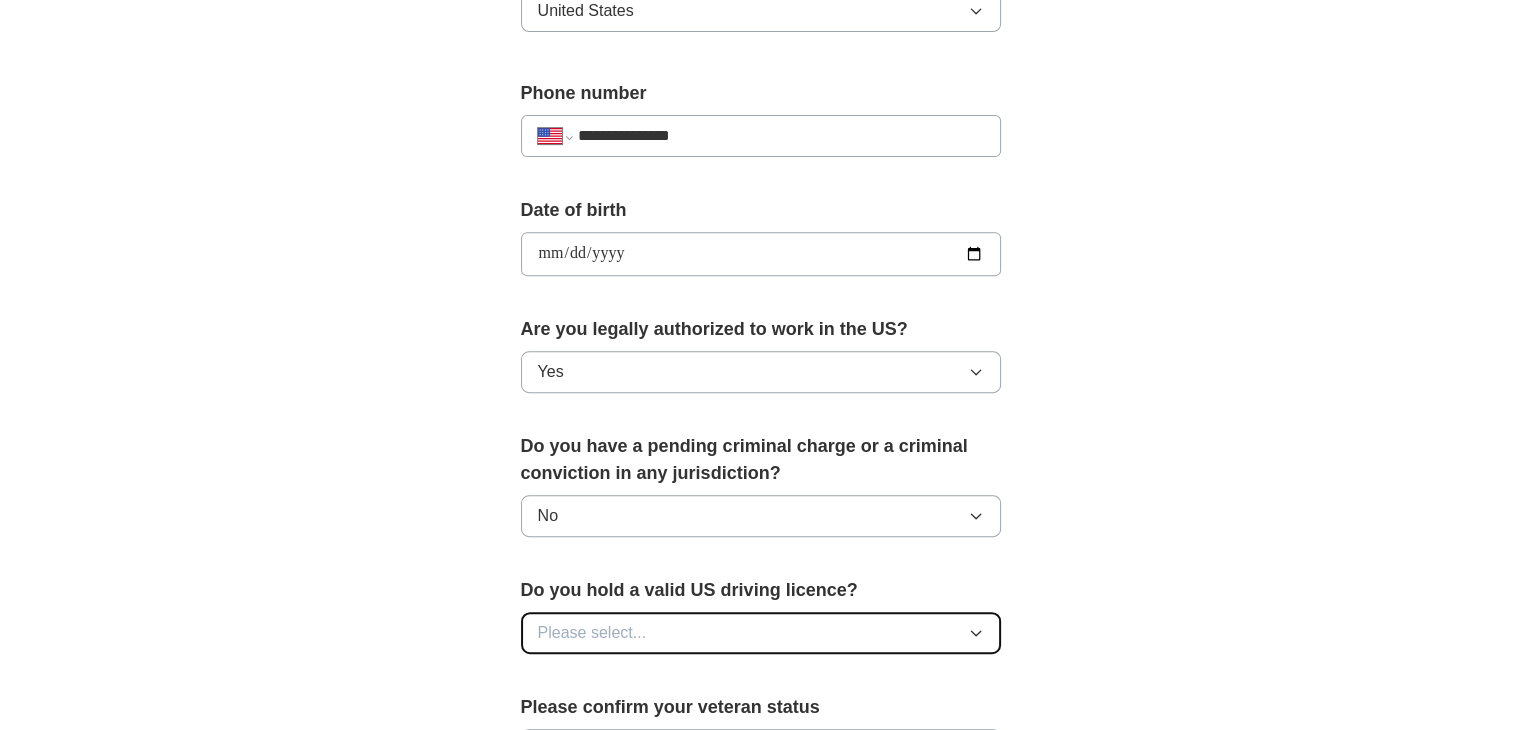 click on "Please select..." at bounding box center (761, 633) 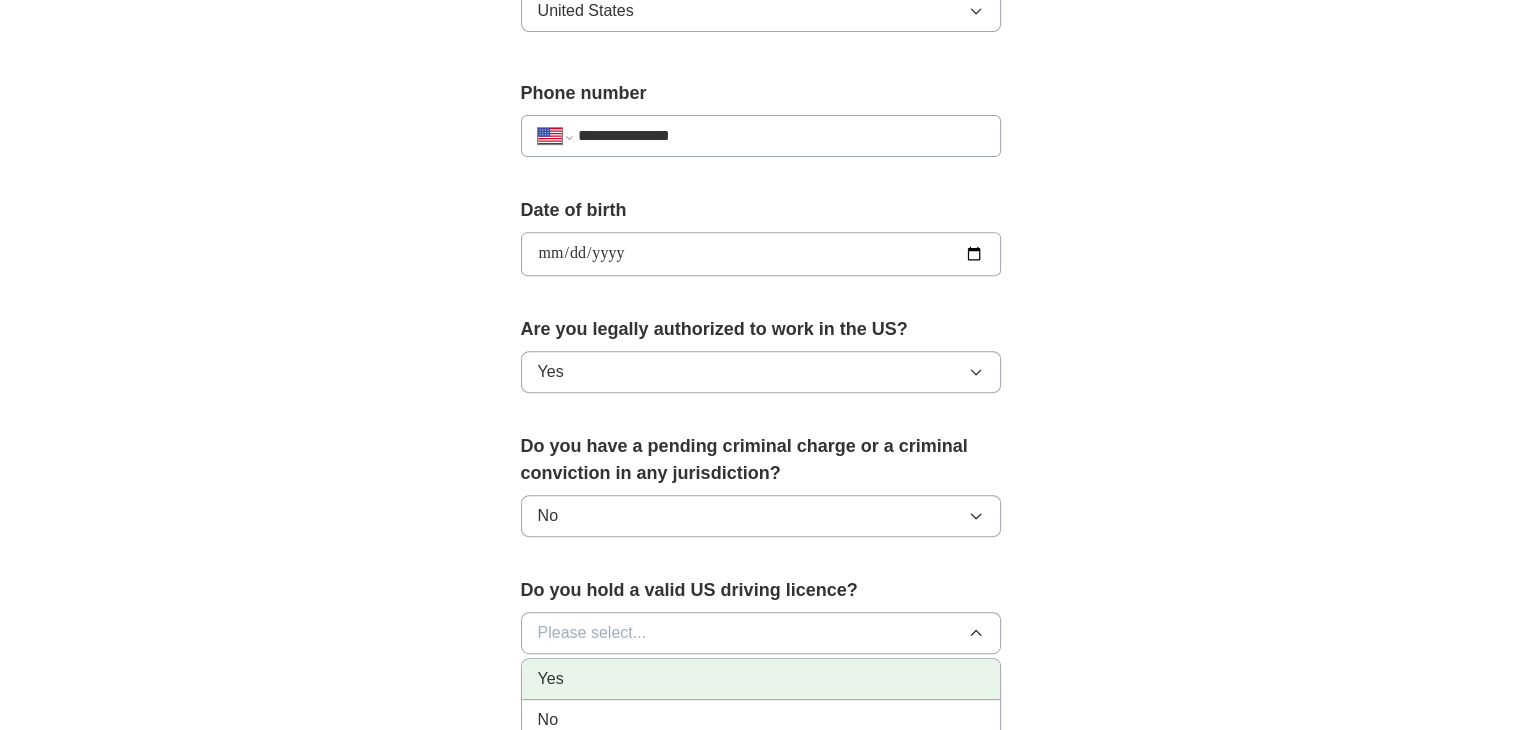 click on "Yes" at bounding box center [761, 679] 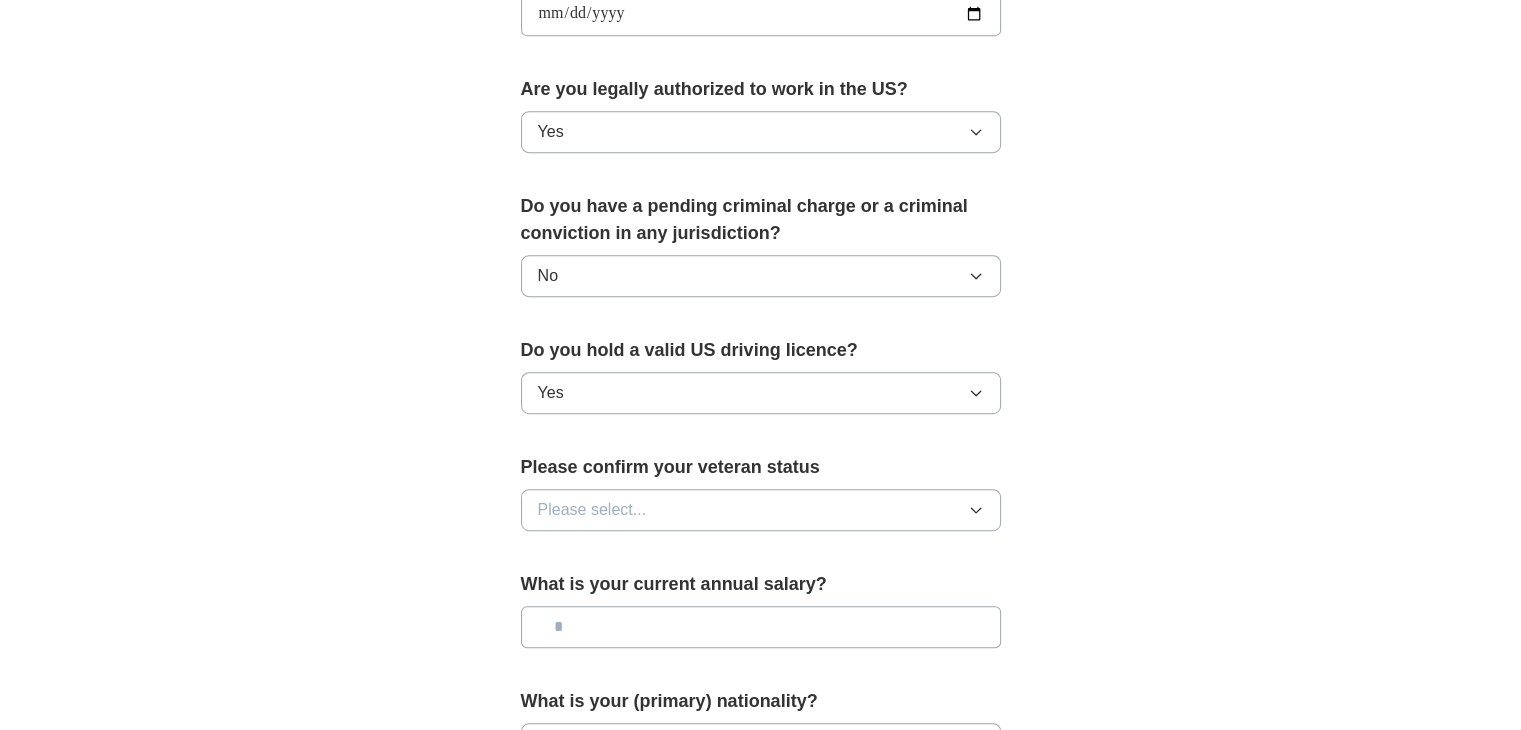 scroll, scrollTop: 972, scrollLeft: 0, axis: vertical 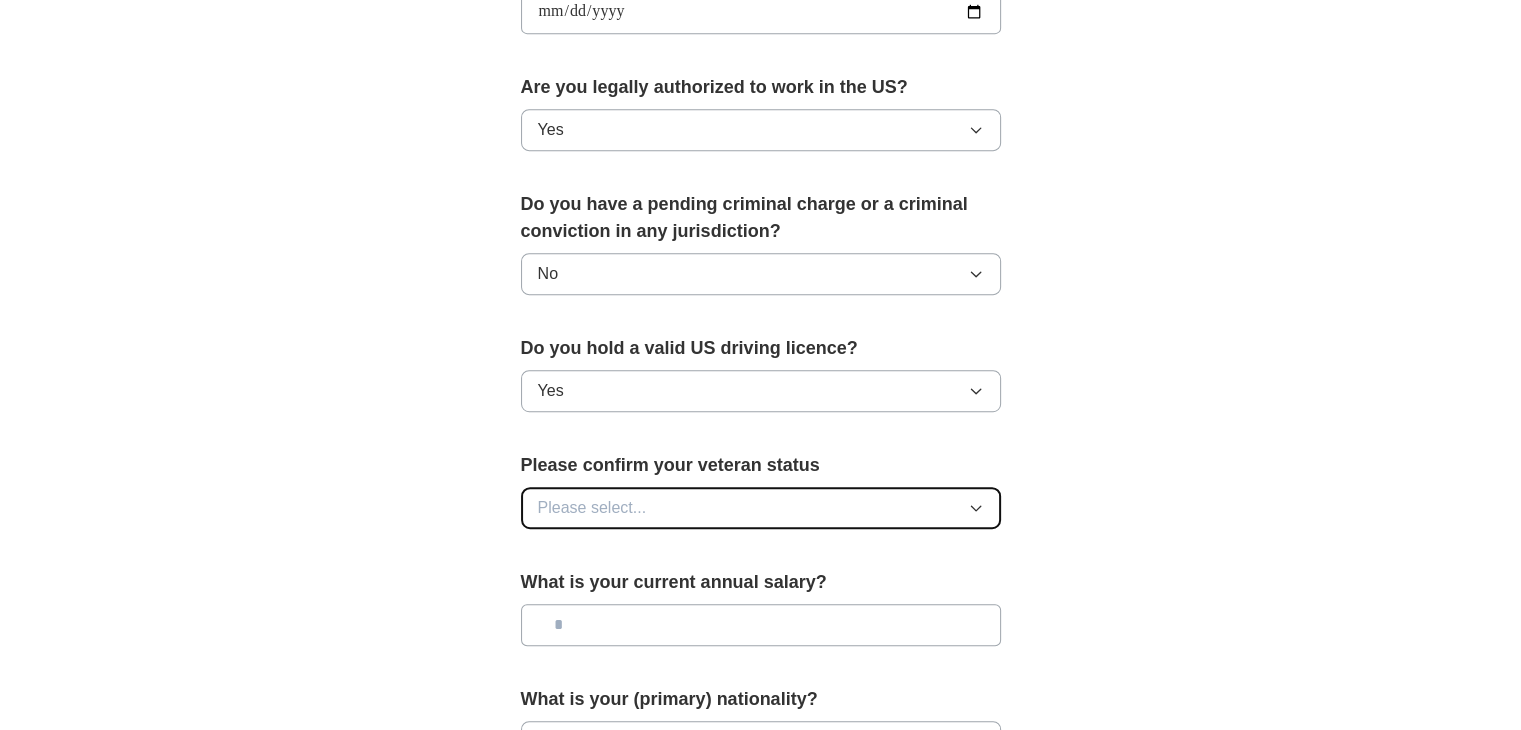 click on "Please select..." at bounding box center [761, 508] 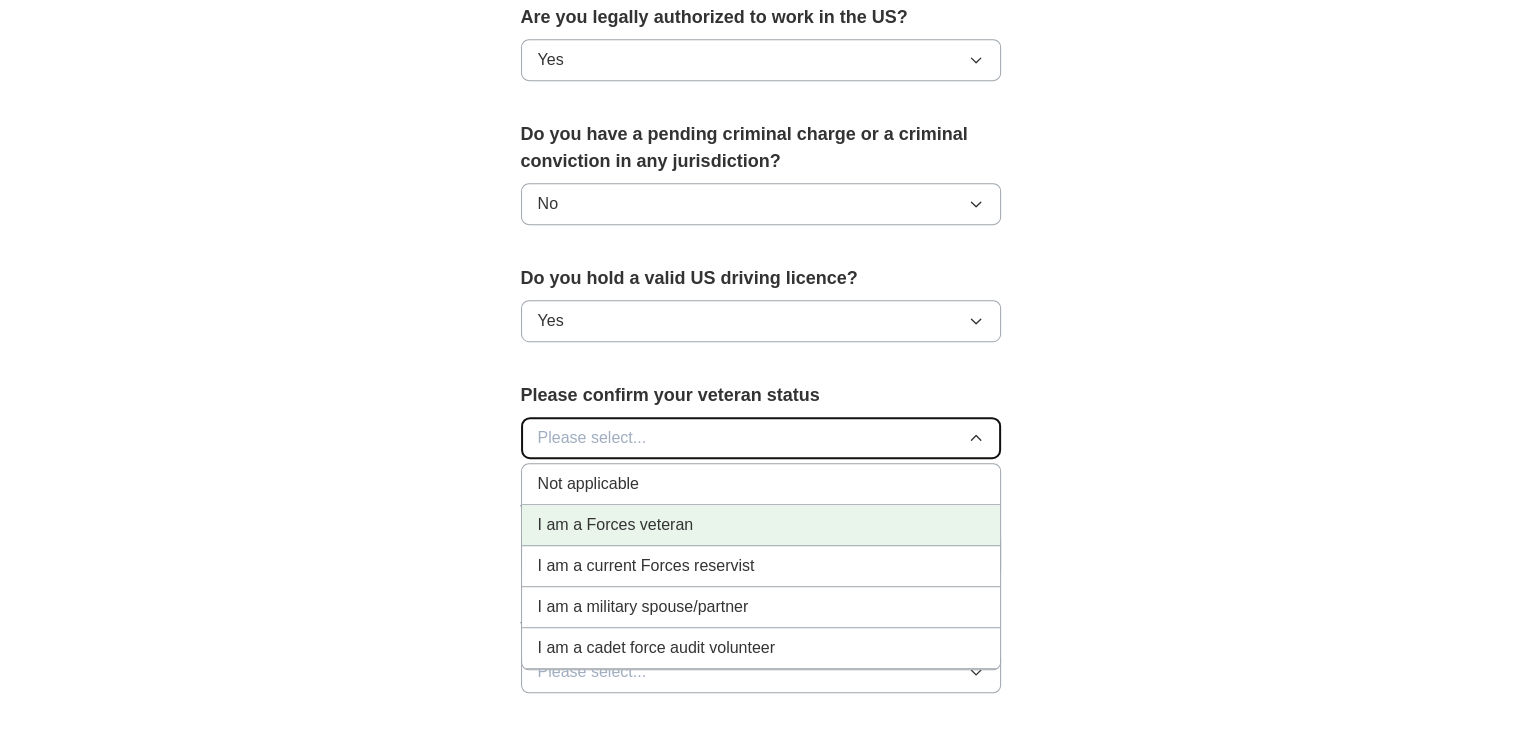 scroll, scrollTop: 1044, scrollLeft: 0, axis: vertical 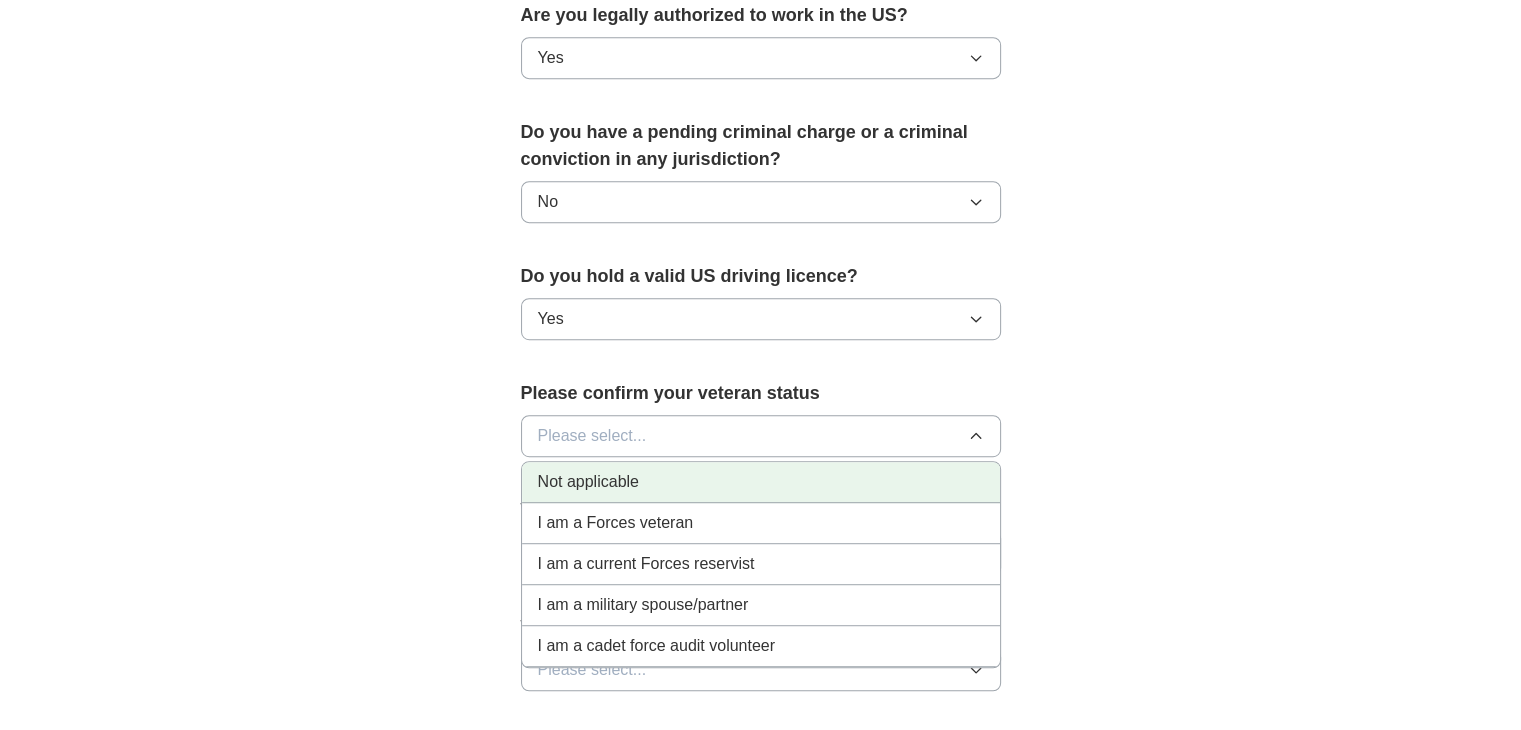 click on "Not applicable" at bounding box center (761, 482) 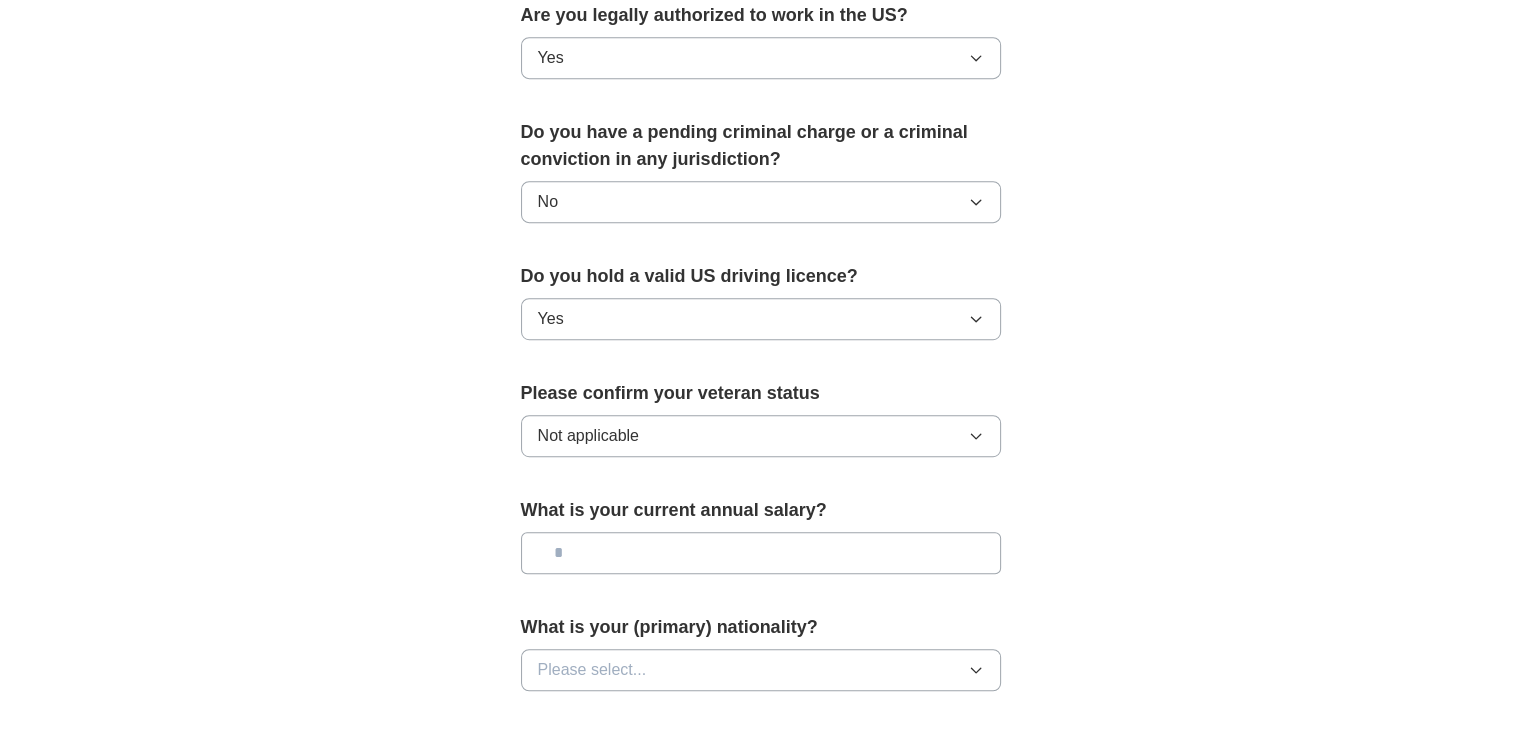click at bounding box center (761, 553) 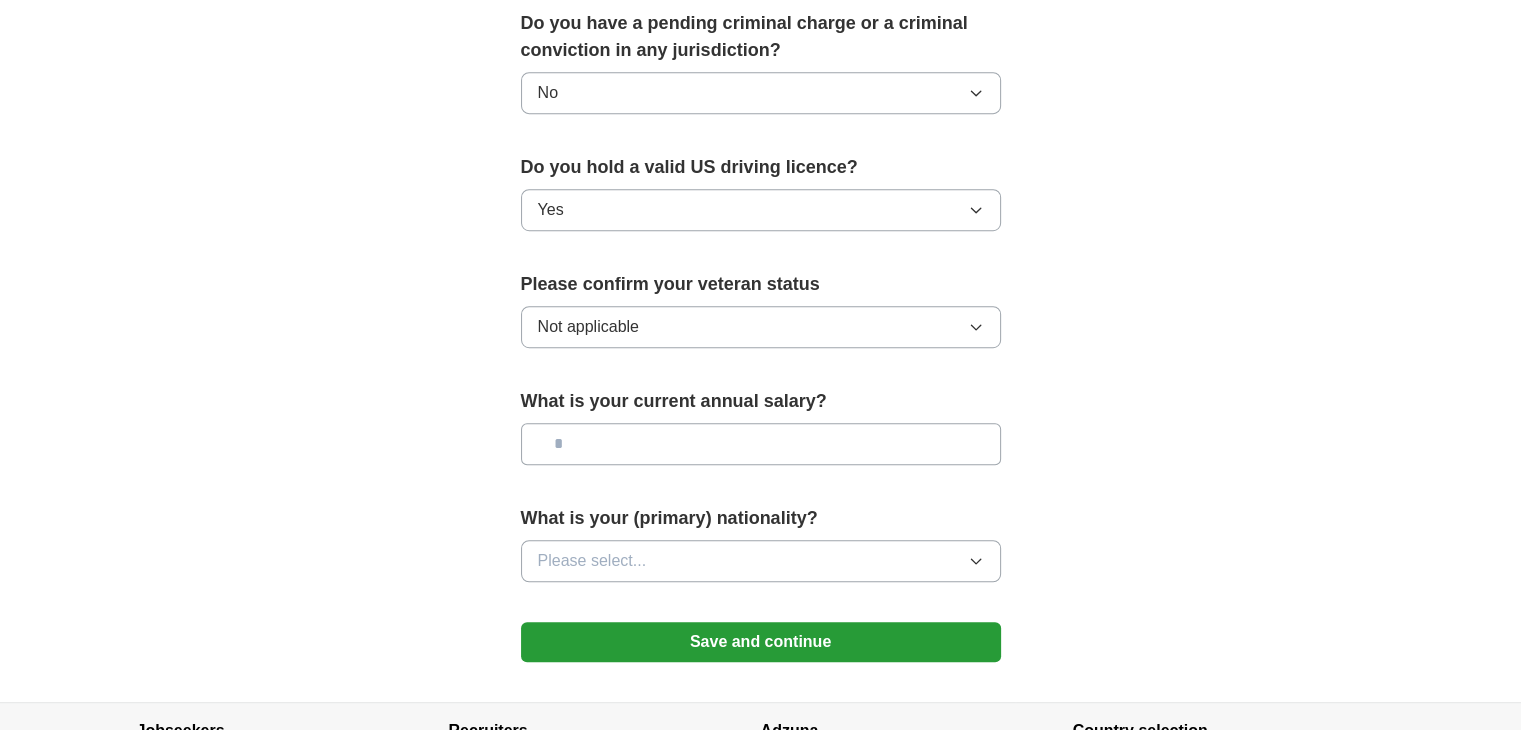 scroll, scrollTop: 1156, scrollLeft: 0, axis: vertical 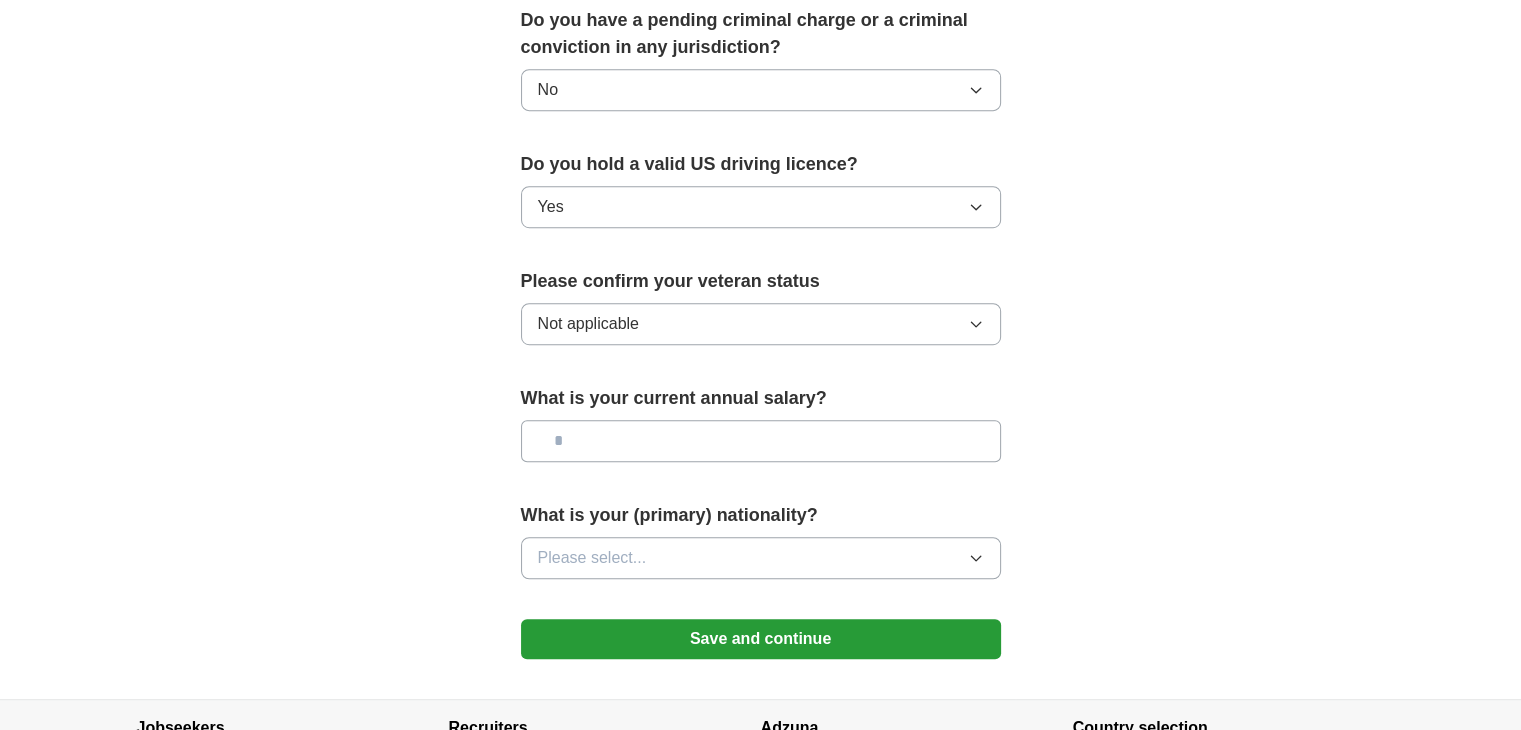 type on "**" 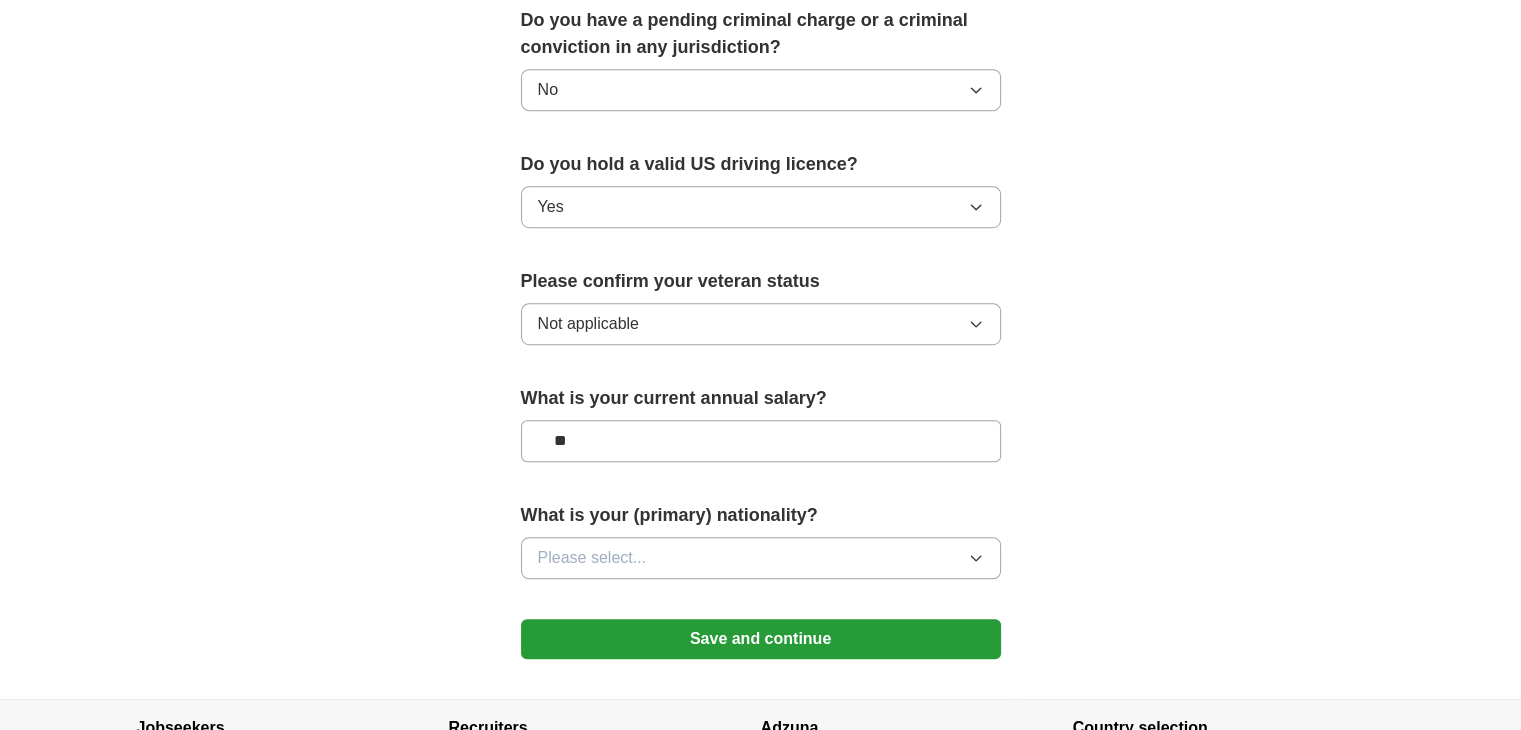type 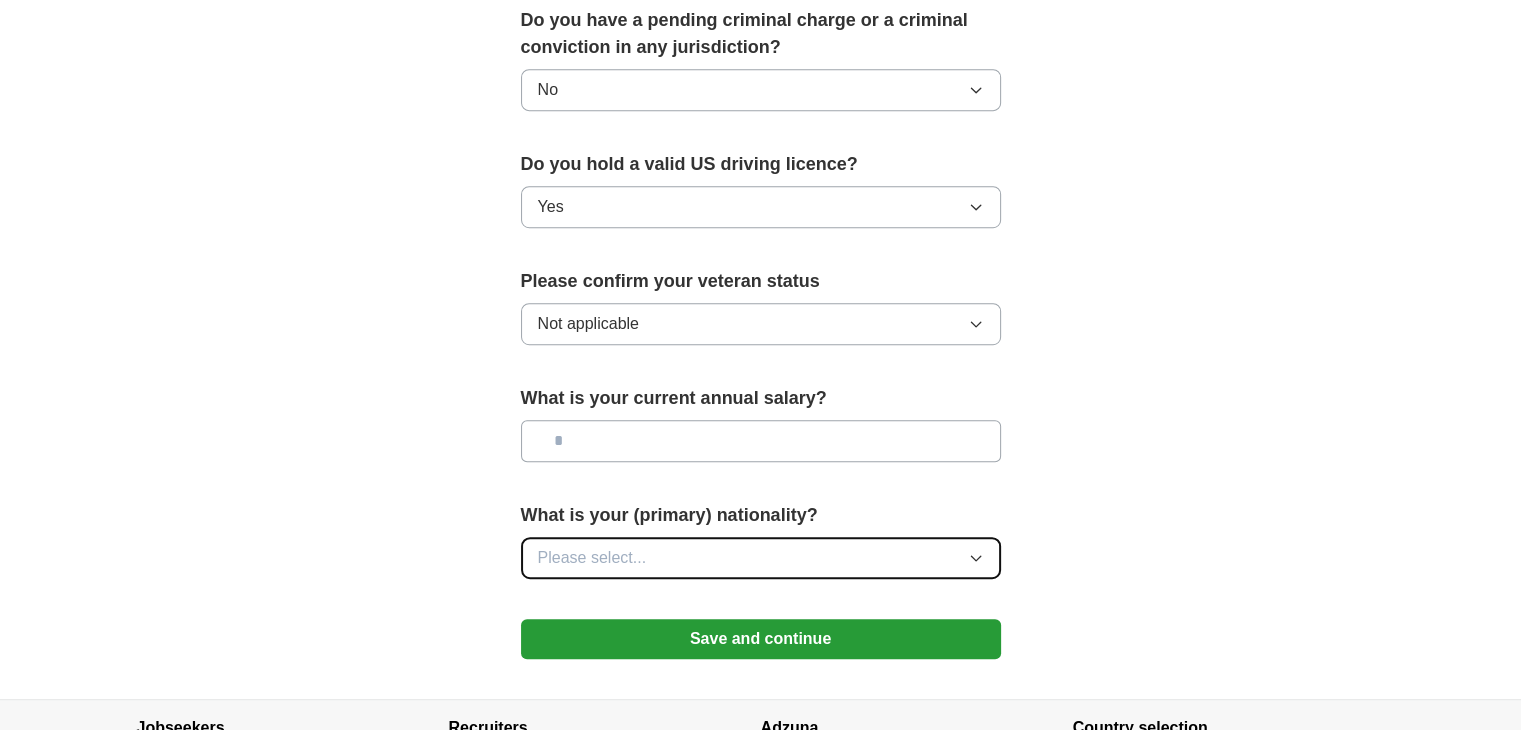 click on "Please select..." at bounding box center [761, 558] 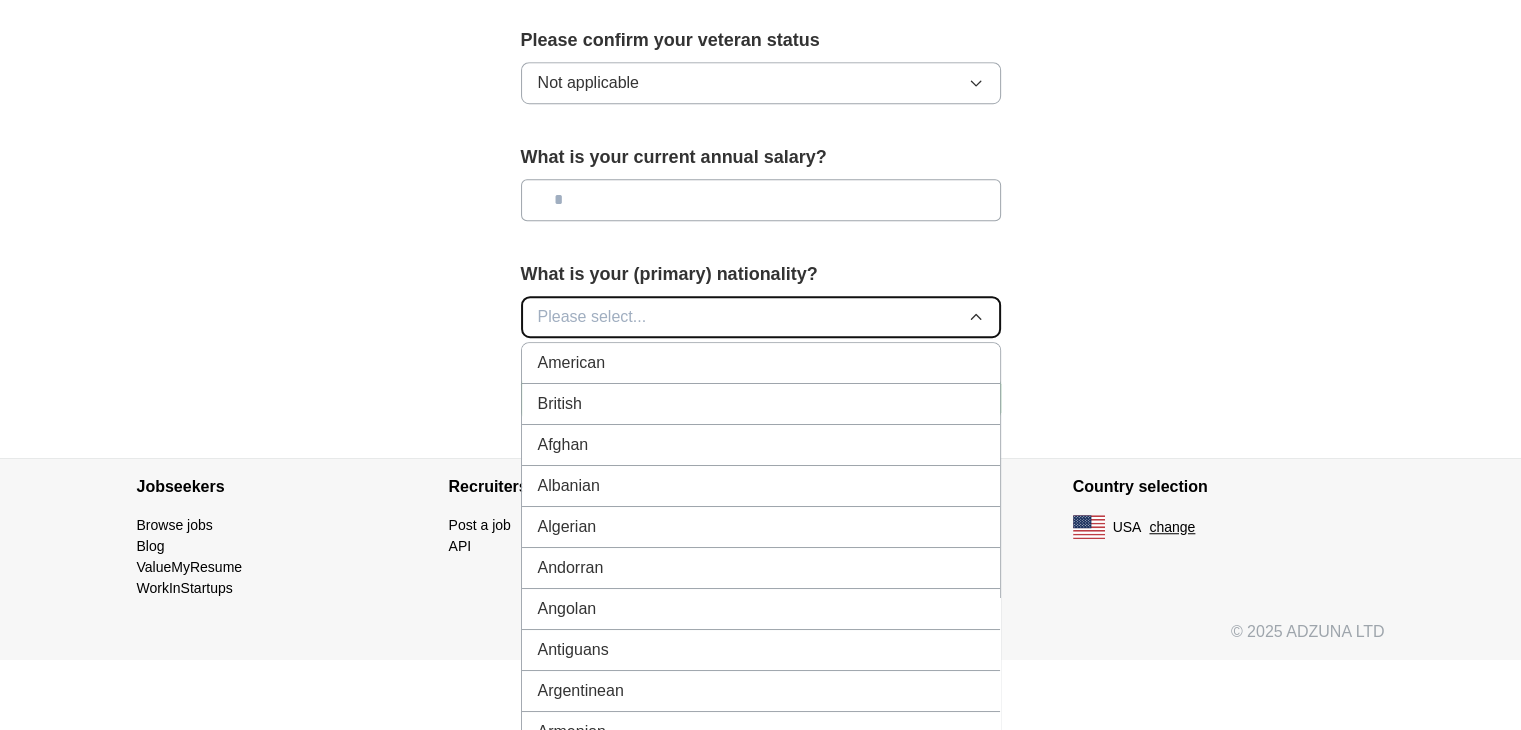 scroll, scrollTop: 1400, scrollLeft: 0, axis: vertical 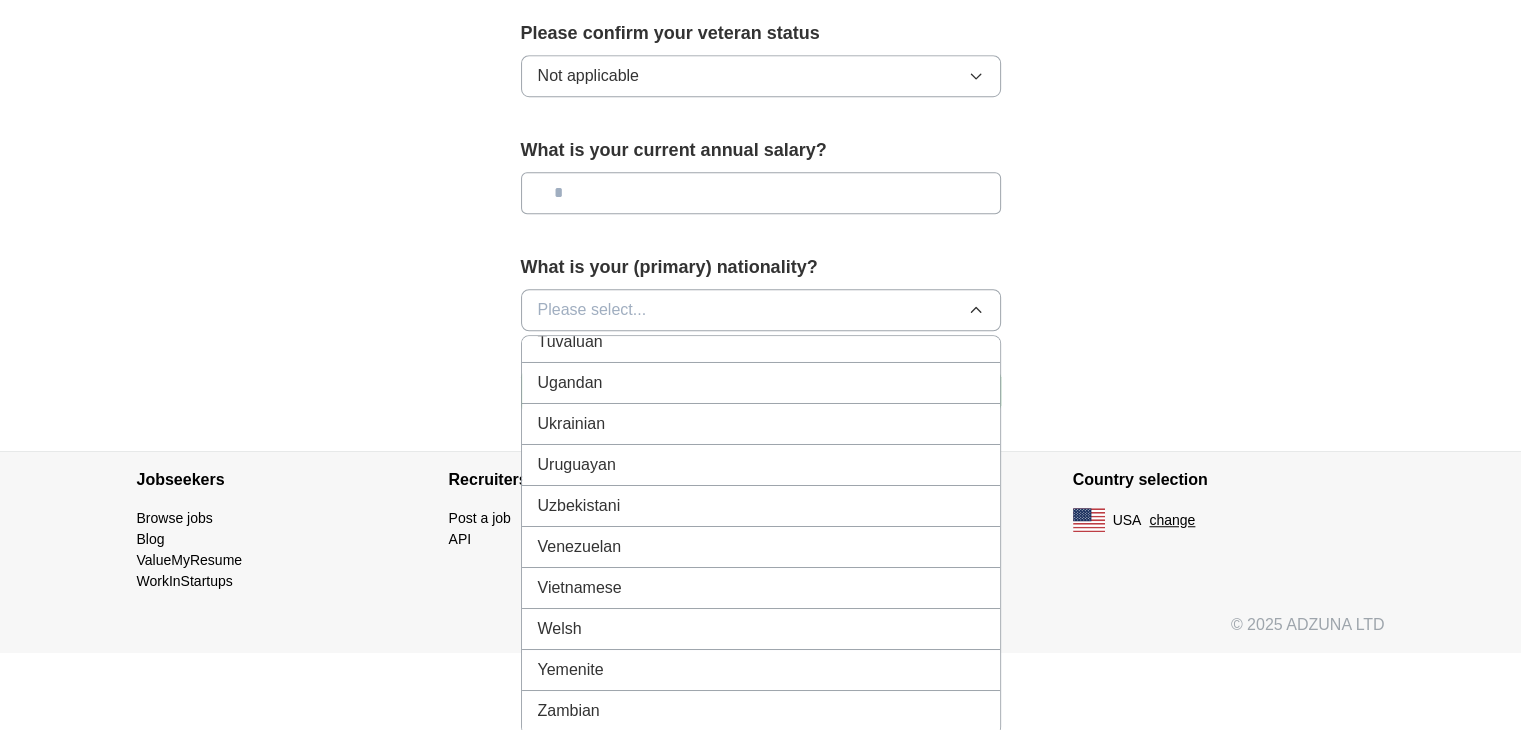 click on "**********" at bounding box center [761, -446] 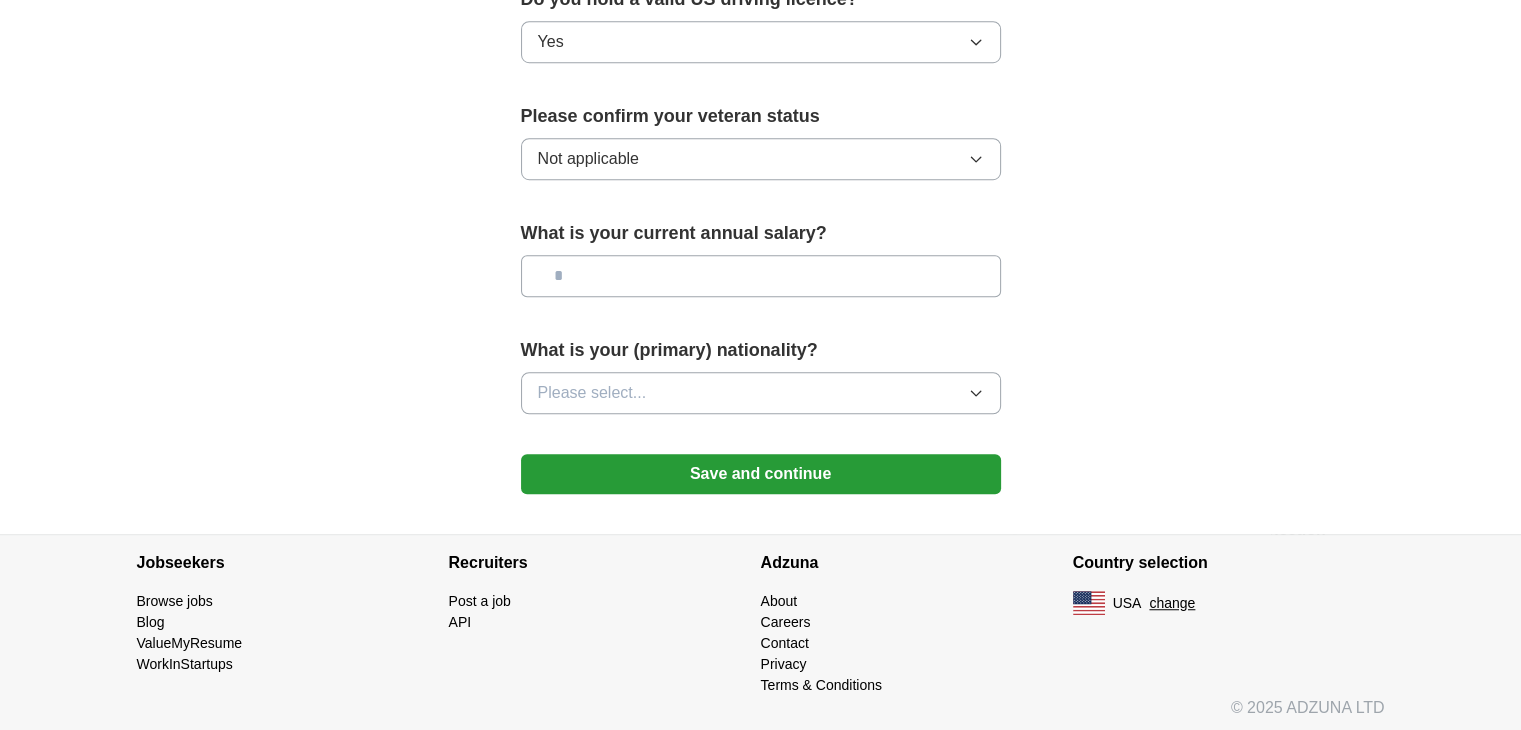 click on "What is your (primary) nationality? Please select..." at bounding box center [761, 383] 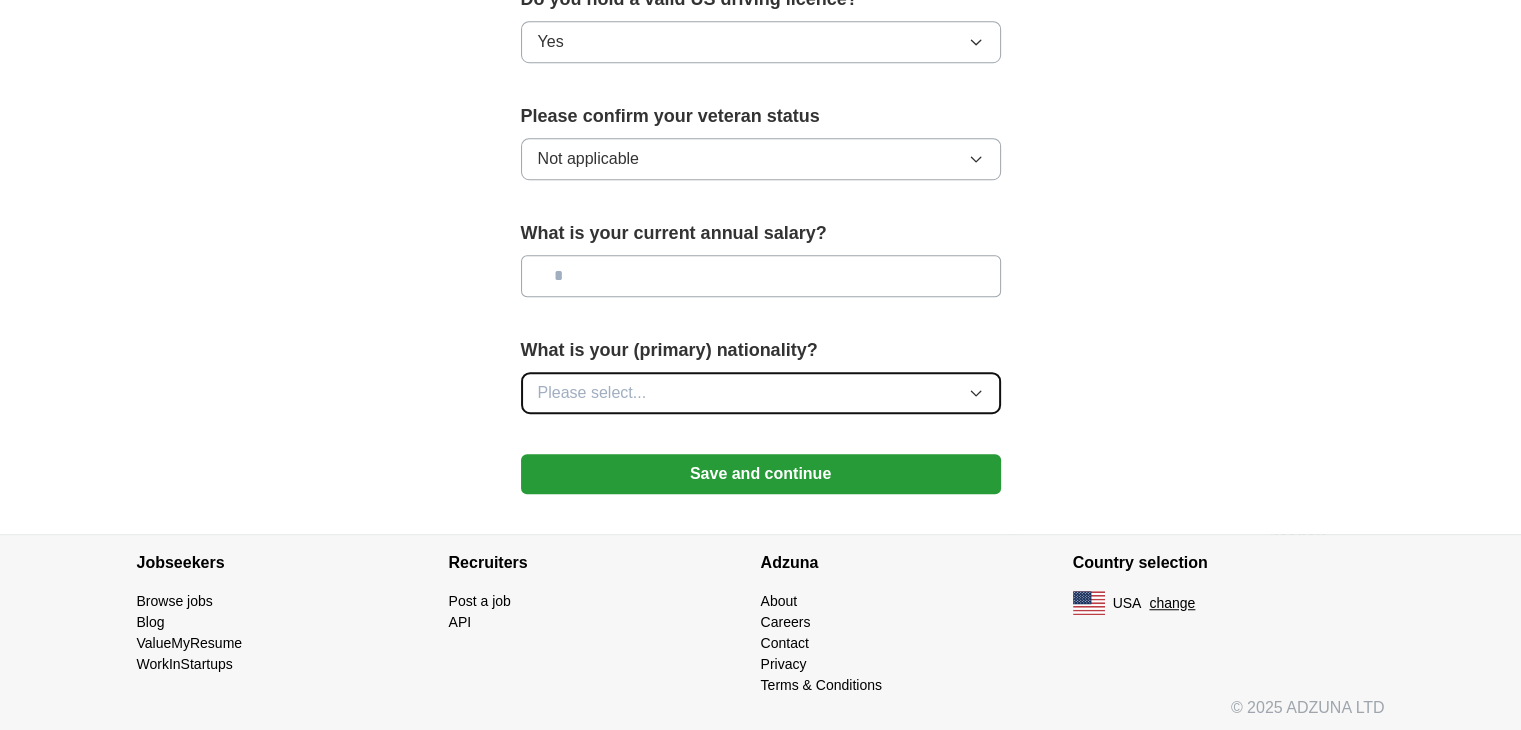 click on "Please select..." at bounding box center [761, 393] 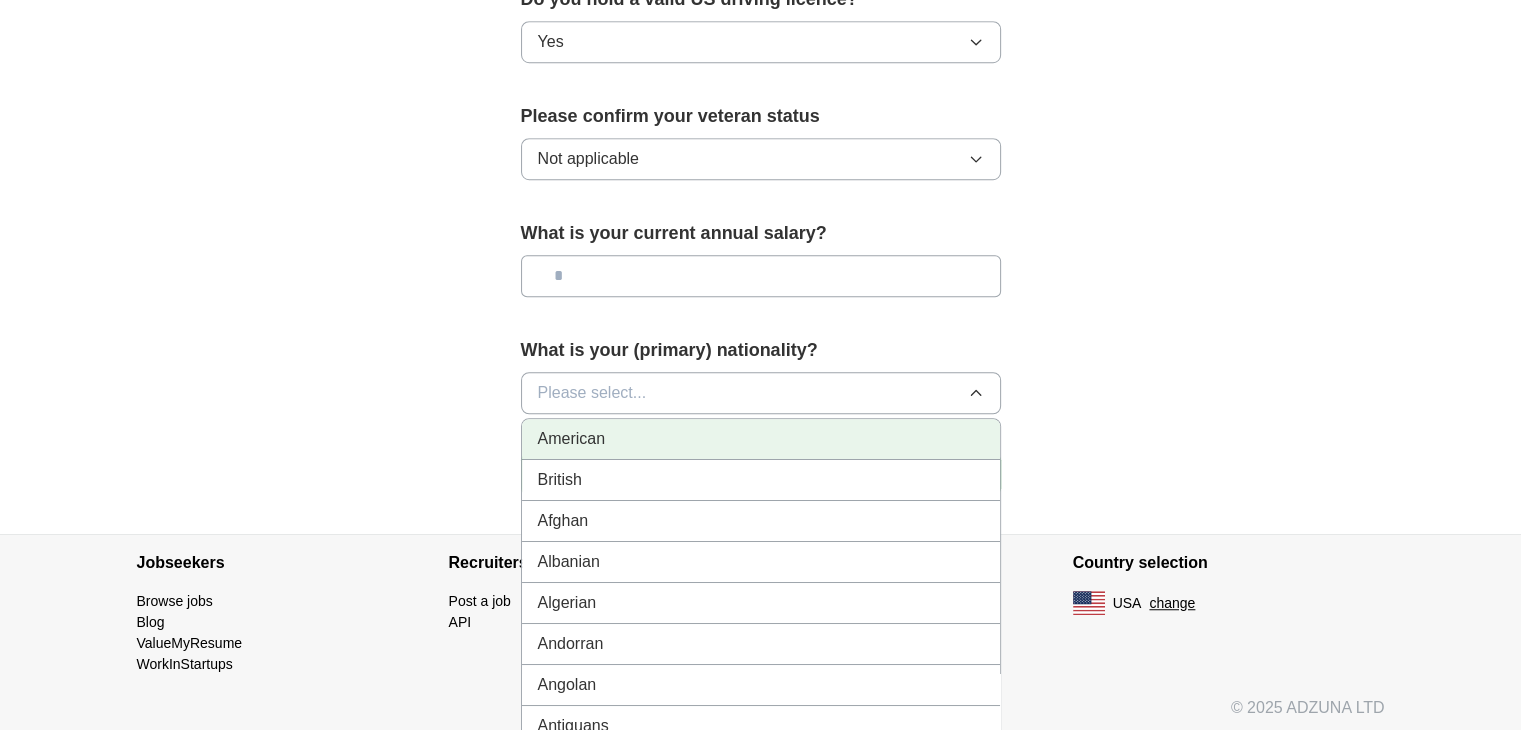 click on "American" at bounding box center (761, 439) 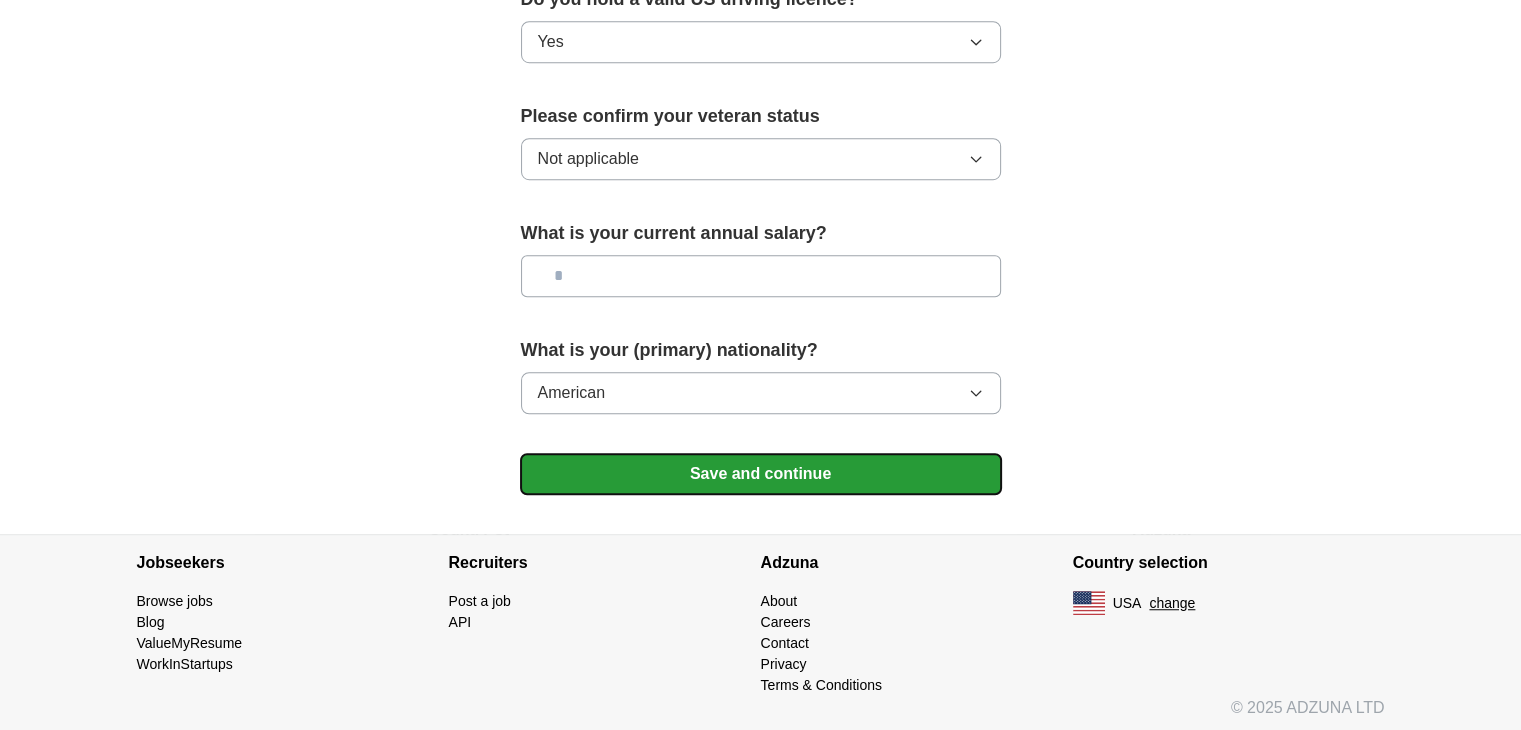click on "Save and continue" at bounding box center [761, 474] 